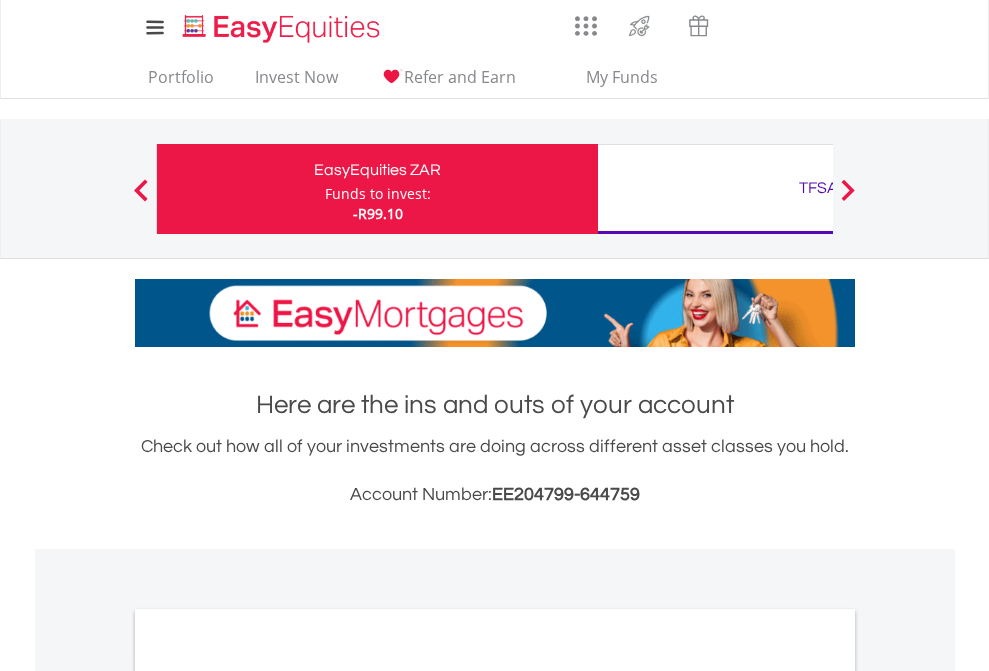 scroll, scrollTop: 0, scrollLeft: 0, axis: both 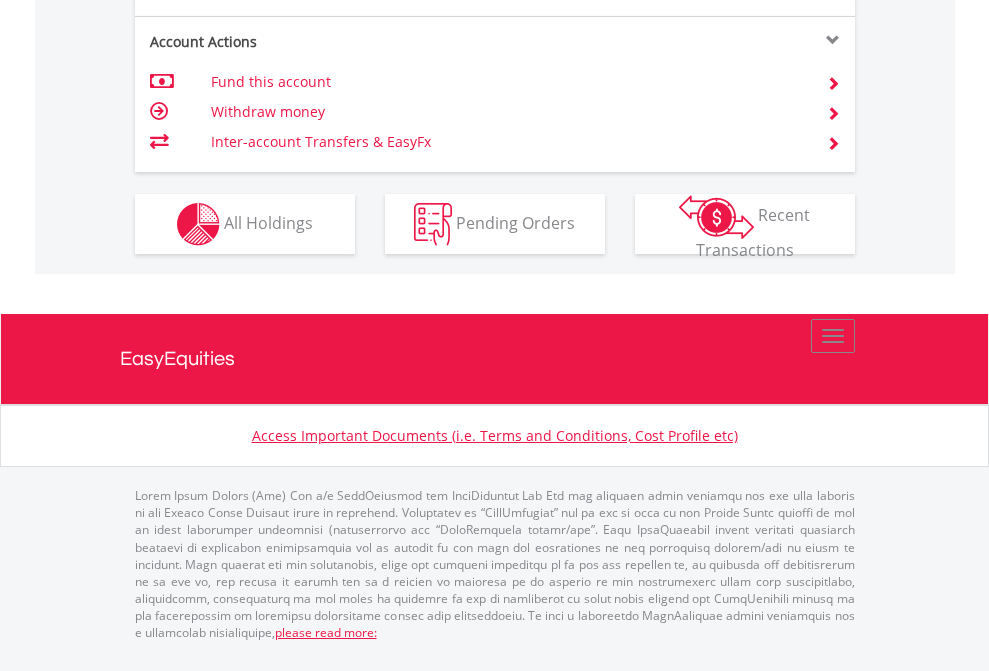 click on "Investment types" at bounding box center [706, -337] 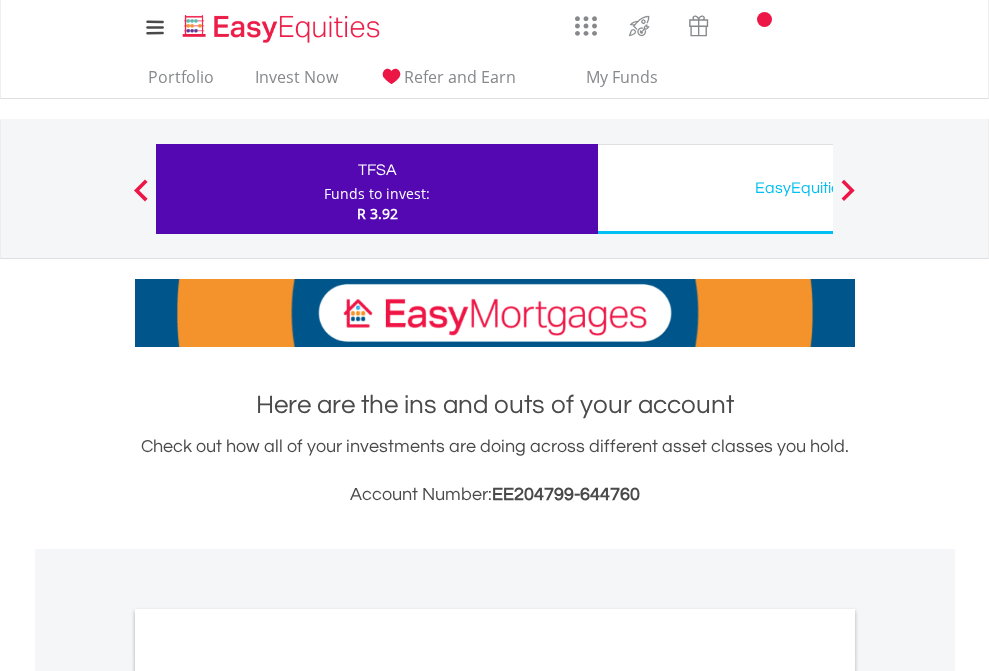 scroll, scrollTop: 0, scrollLeft: 0, axis: both 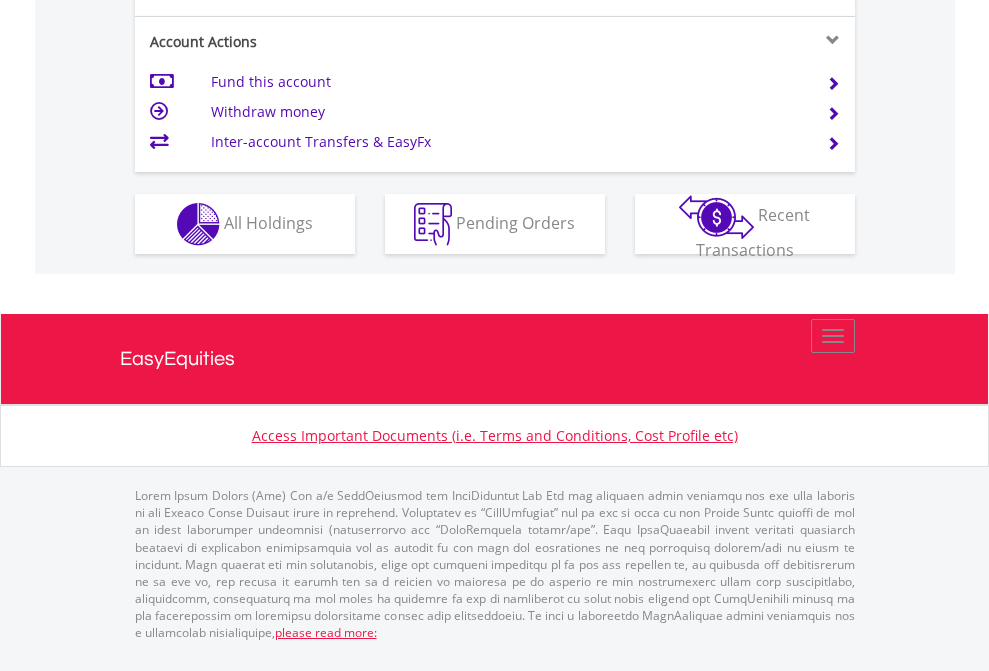click on "Investment types" at bounding box center [706, -337] 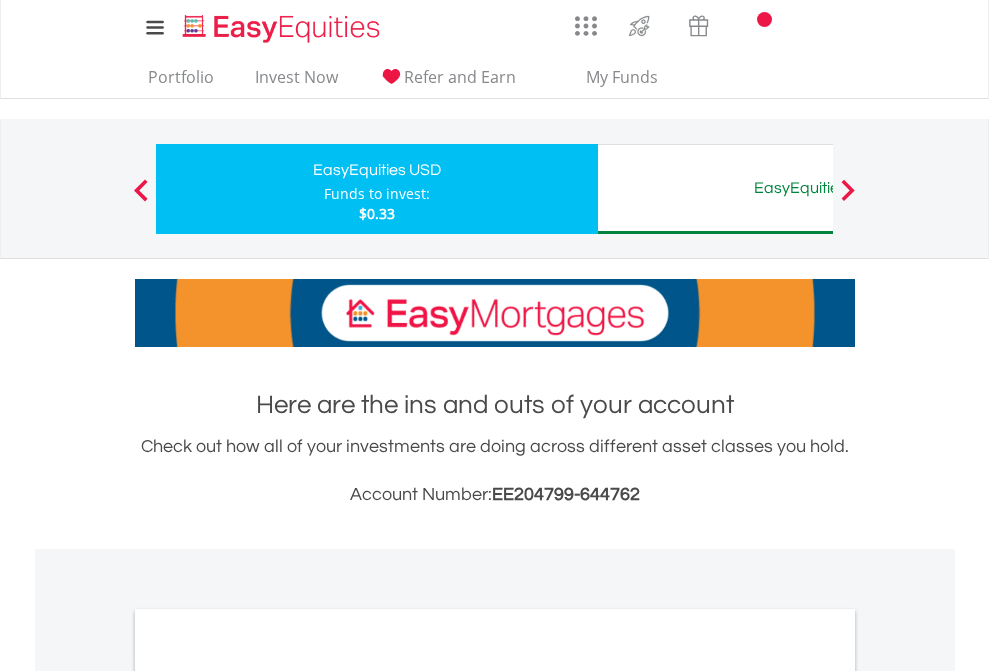 scroll, scrollTop: 0, scrollLeft: 0, axis: both 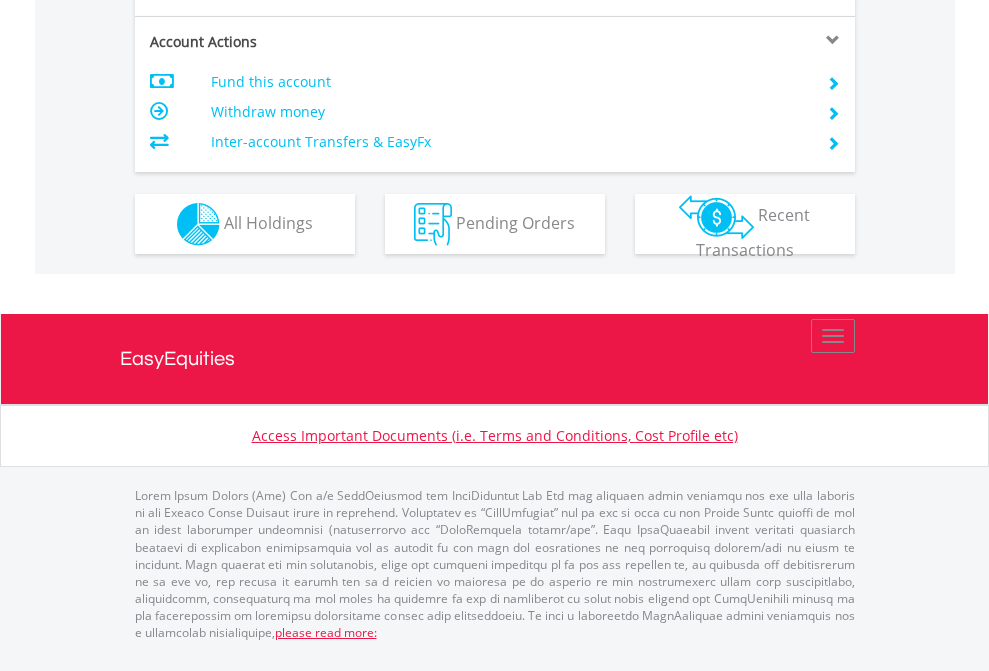 click on "Investment types" at bounding box center [706, -337] 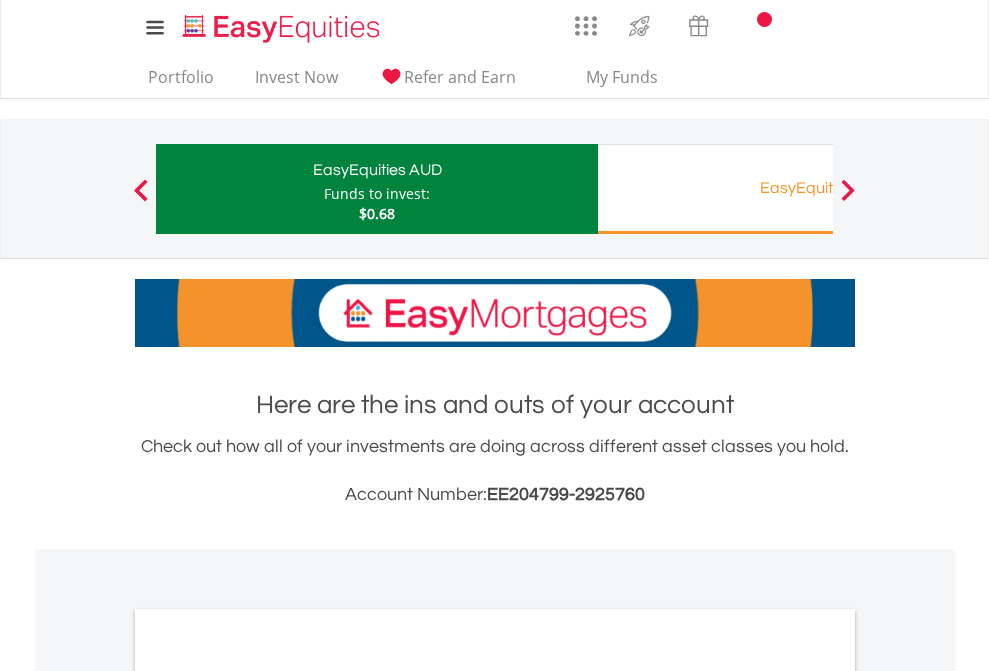 scroll, scrollTop: 0, scrollLeft: 0, axis: both 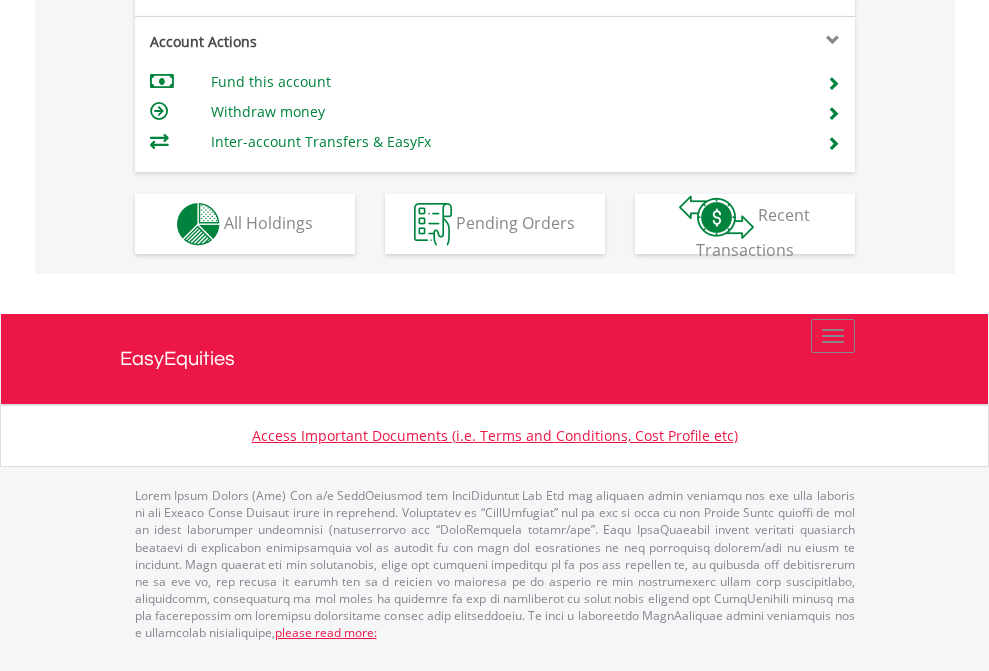 click on "Investment types" at bounding box center [706, -337] 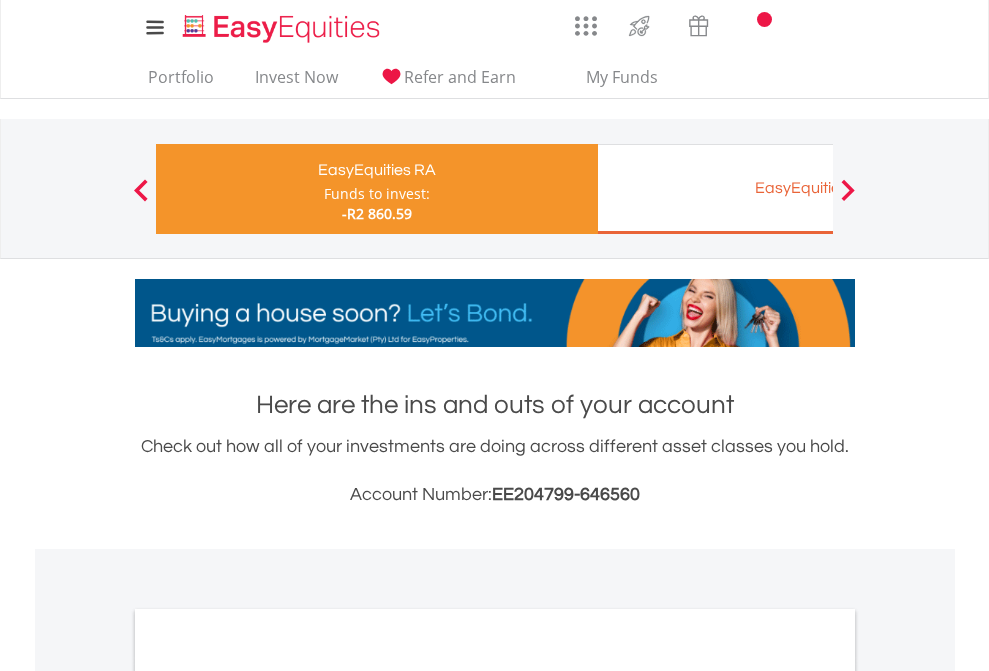 scroll, scrollTop: 0, scrollLeft: 0, axis: both 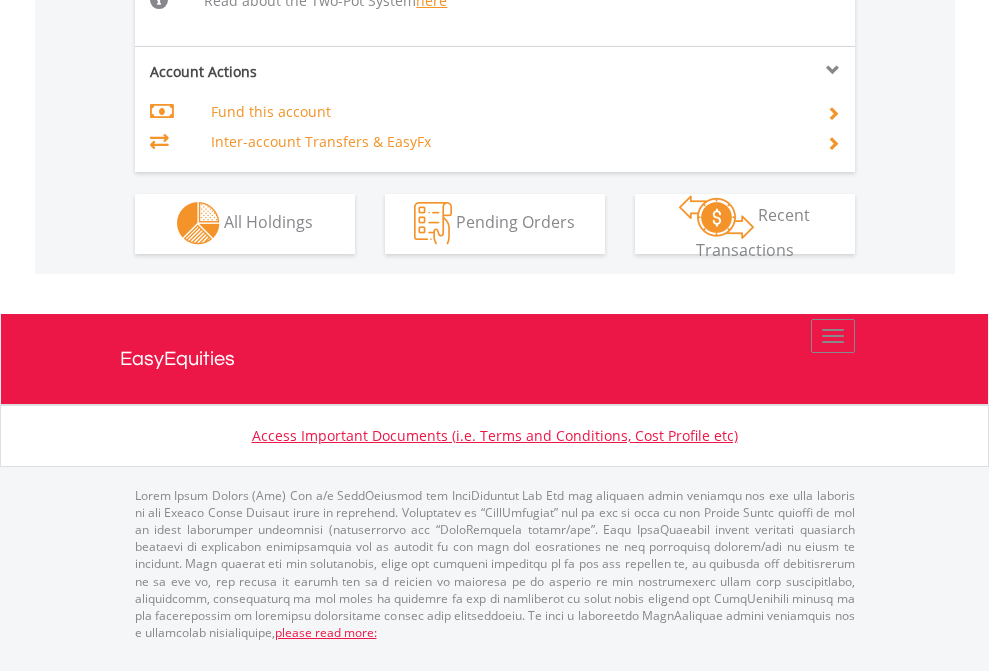 click on "Investment types" at bounding box center (706, -498) 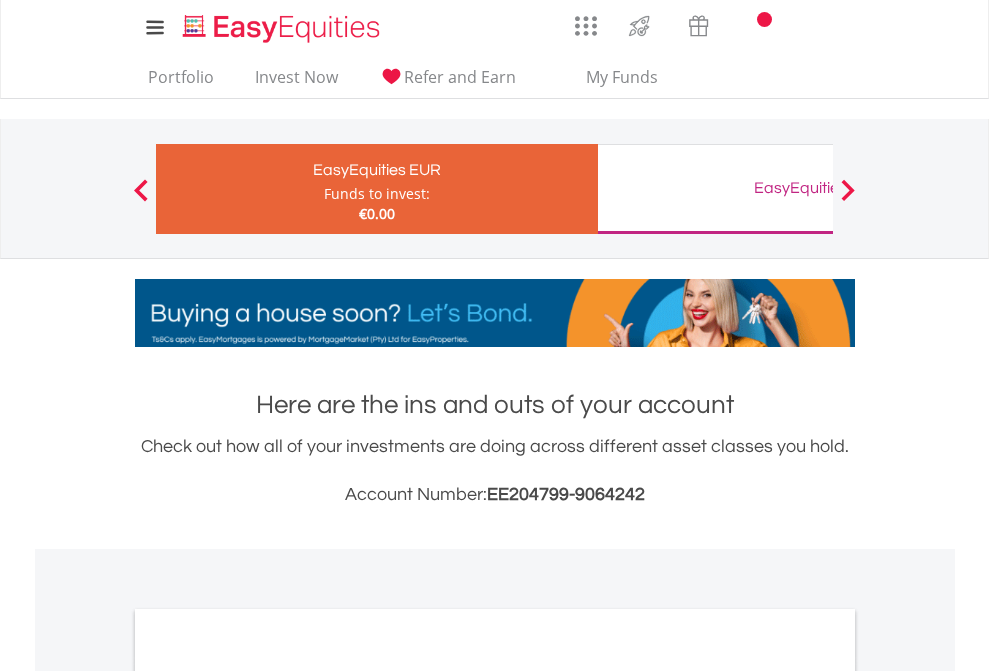scroll, scrollTop: 0, scrollLeft: 0, axis: both 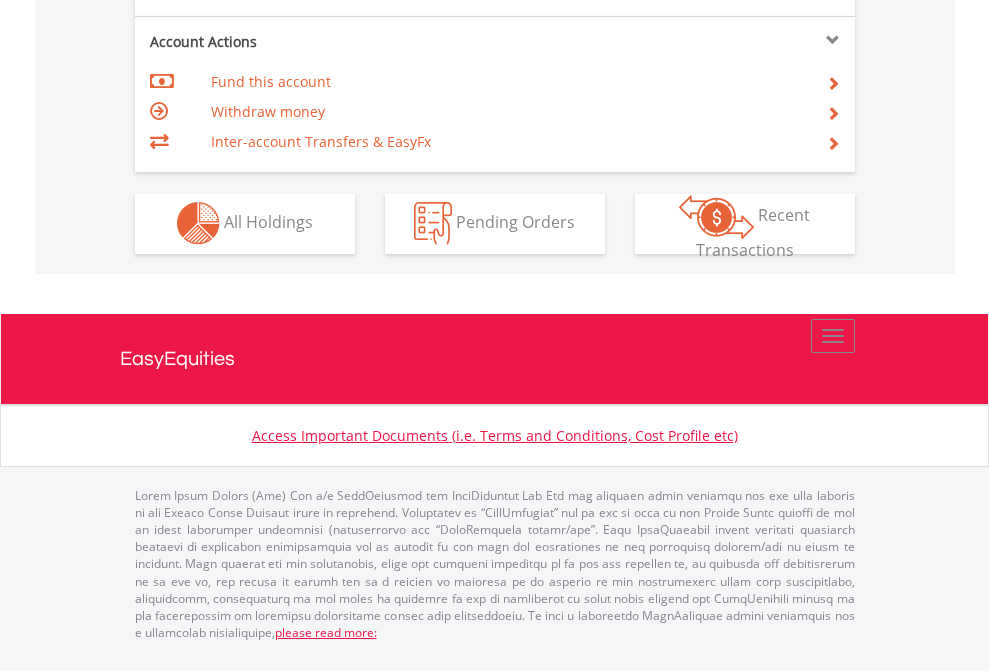 click on "Investment types" at bounding box center (706, -353) 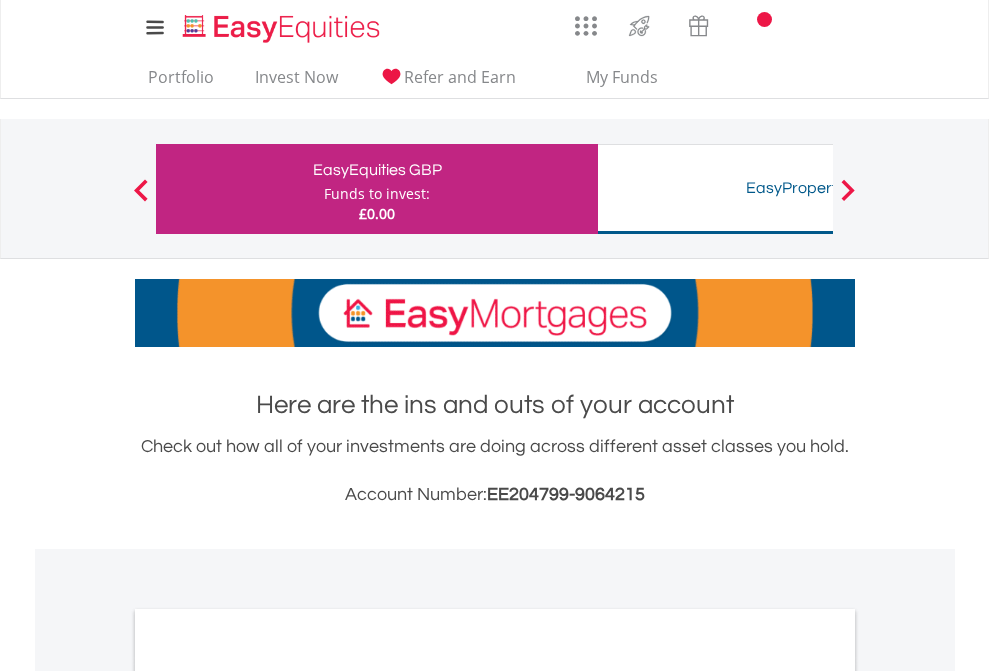 scroll, scrollTop: 0, scrollLeft: 0, axis: both 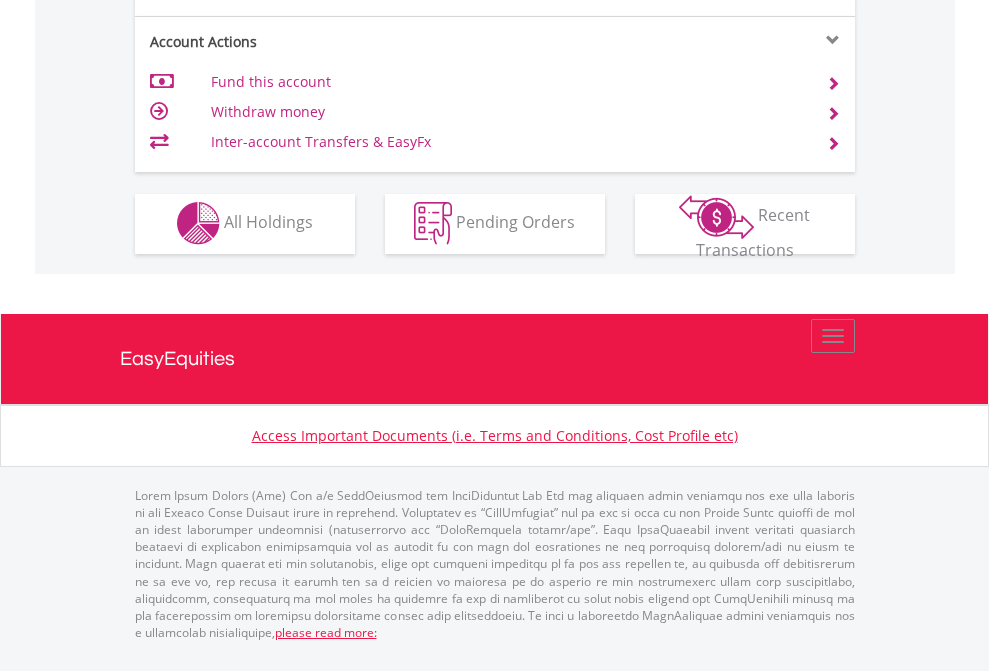 click on "Investment types" at bounding box center [706, -353] 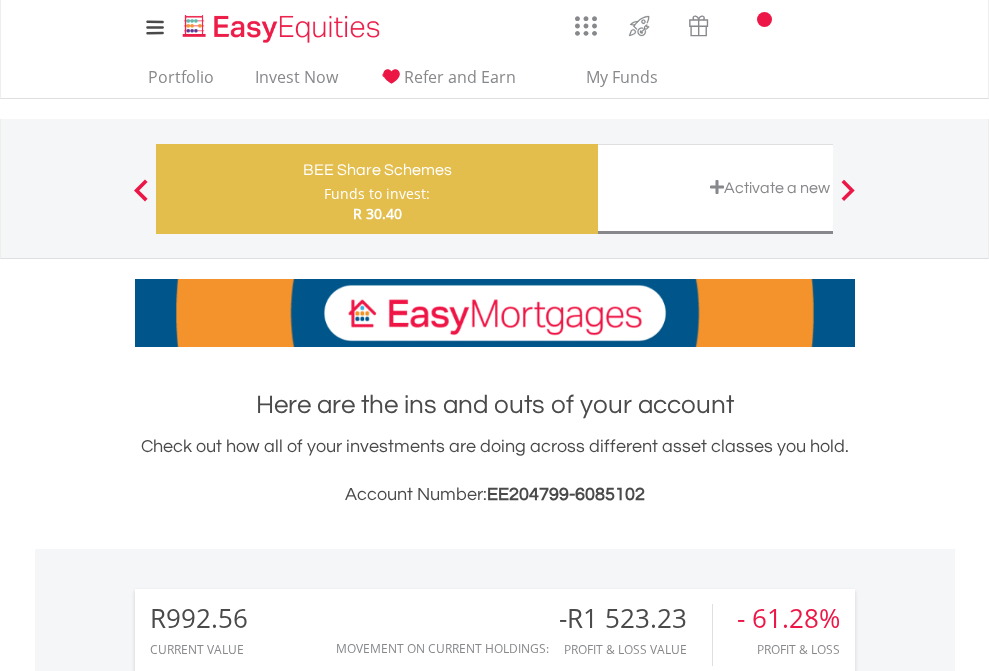 scroll, scrollTop: 0, scrollLeft: 0, axis: both 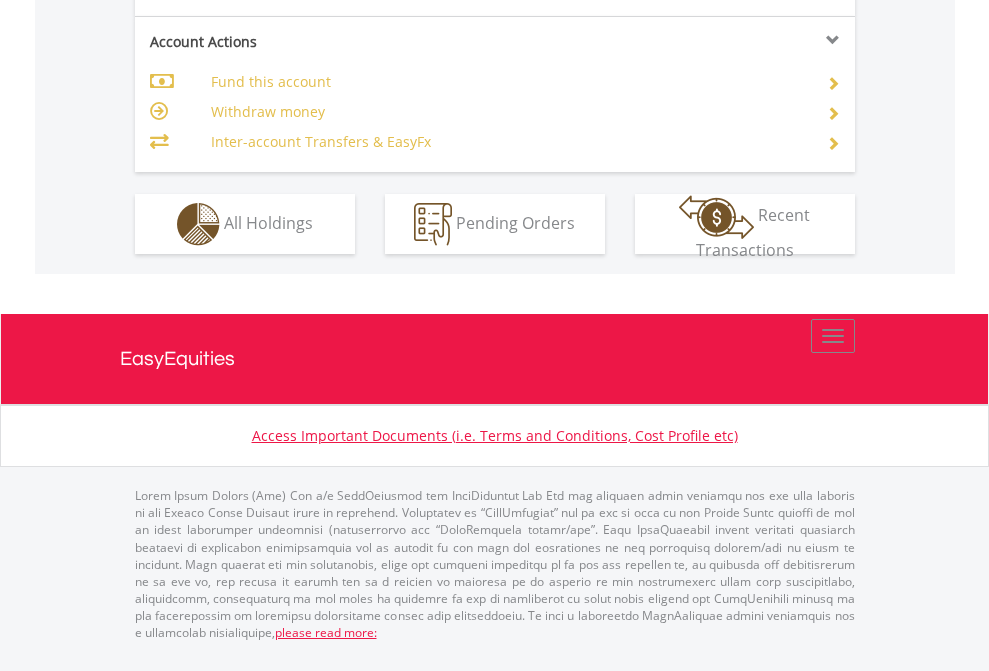 click on "Investment types" at bounding box center [706, -337] 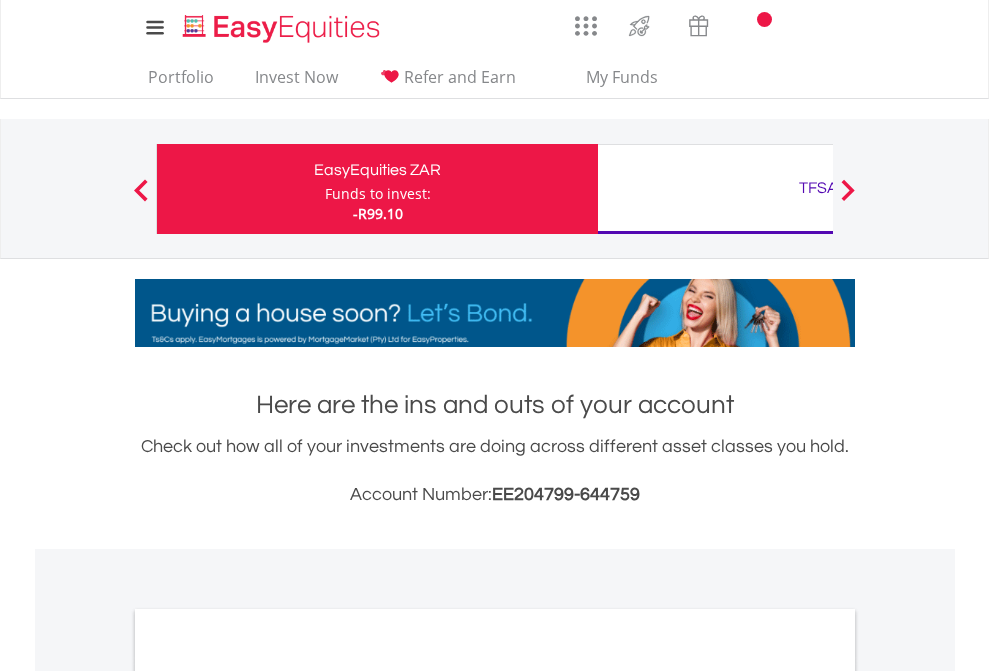 scroll, scrollTop: 1202, scrollLeft: 0, axis: vertical 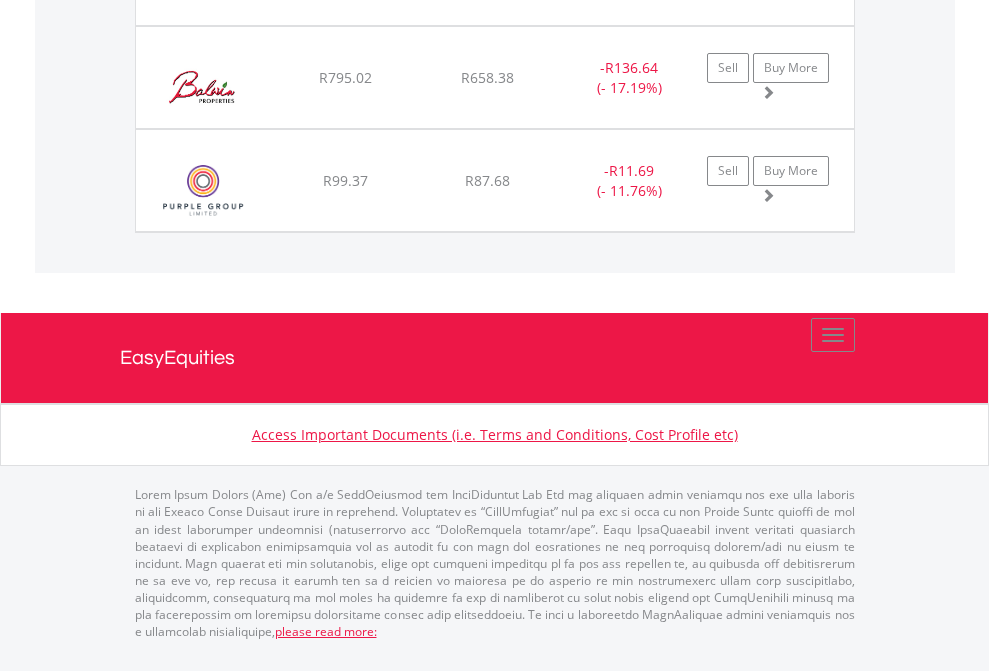 click on "TFSA" at bounding box center [818, -1688] 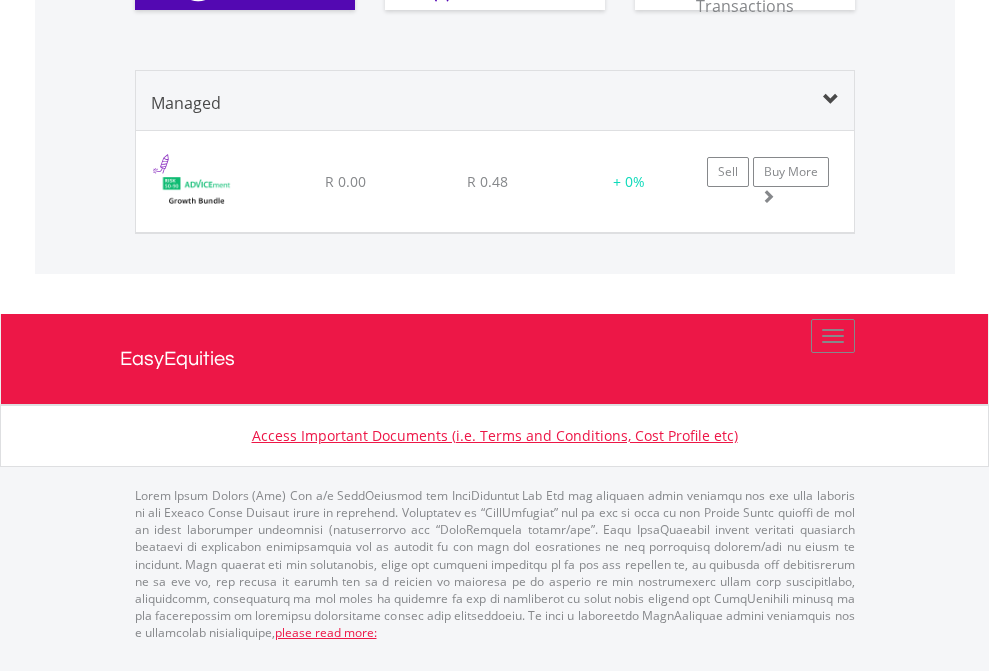 click on "EasyEquities USD" at bounding box center (818, -930) 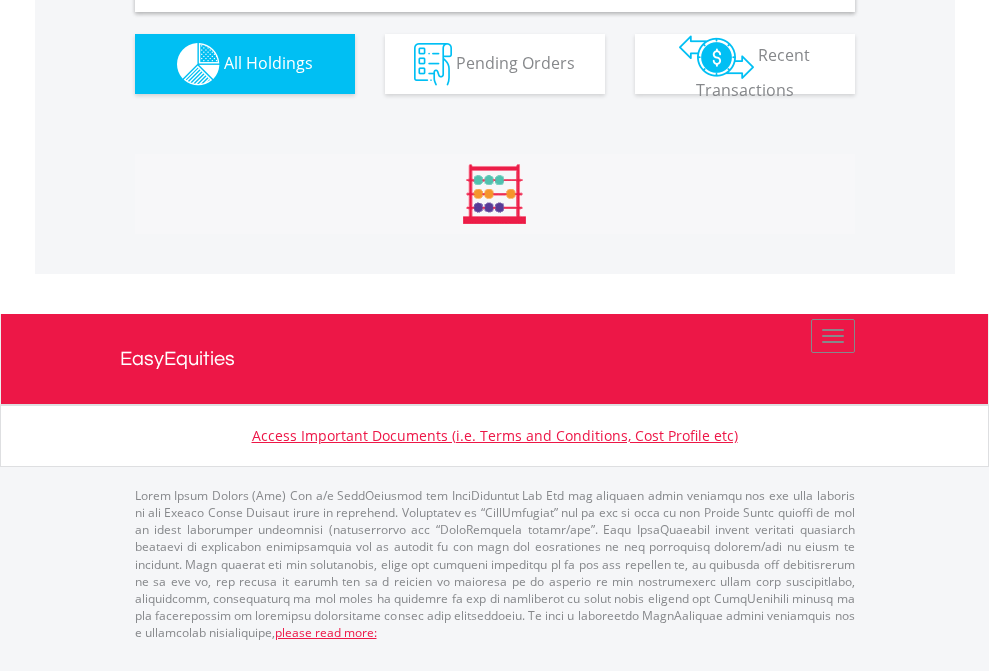 scroll, scrollTop: 1933, scrollLeft: 0, axis: vertical 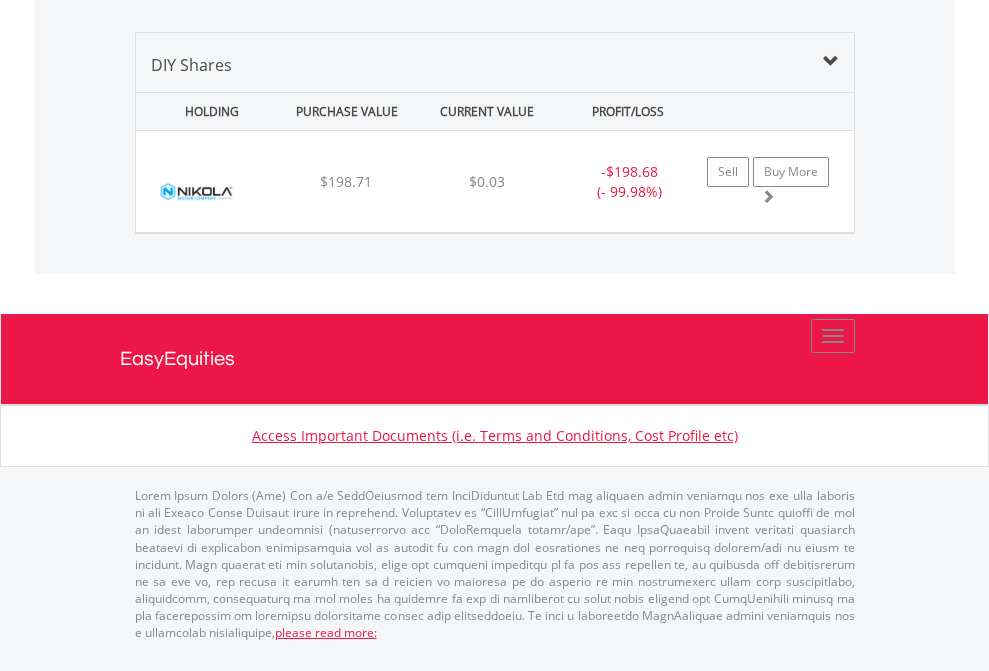 click on "EasyEquities AUD" at bounding box center (818, -968) 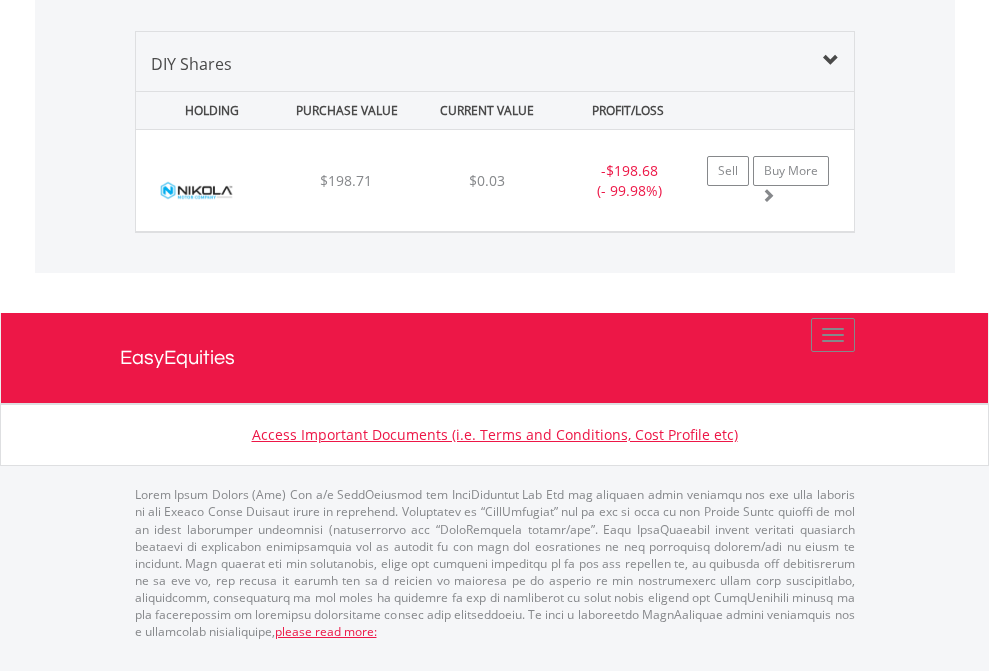 scroll, scrollTop: 144, scrollLeft: 0, axis: vertical 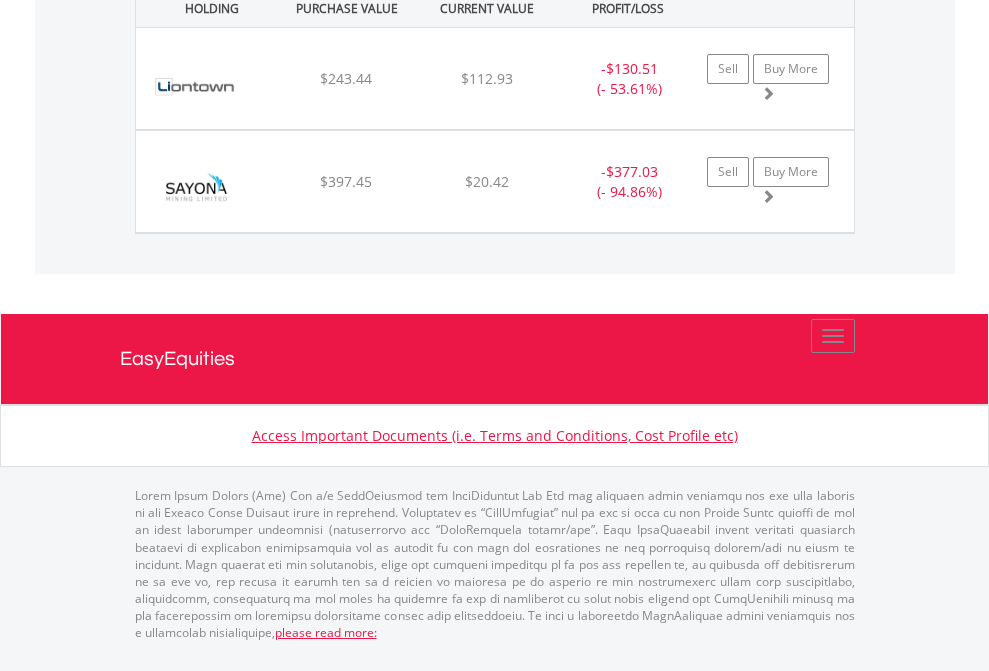 click on "EasyEquities RA" at bounding box center (818, -1071) 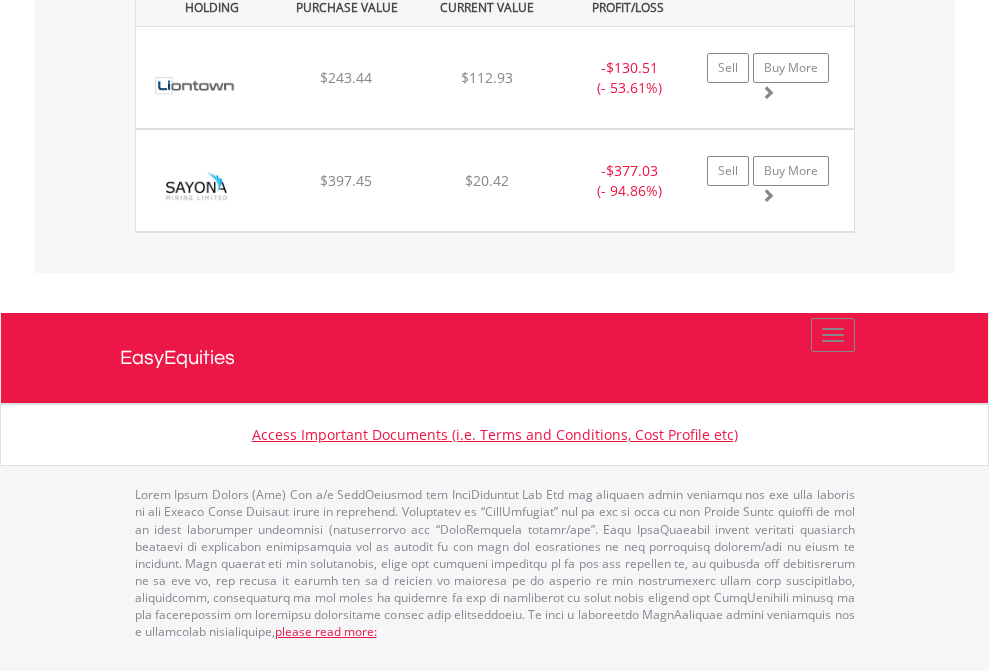 scroll, scrollTop: 144, scrollLeft: 0, axis: vertical 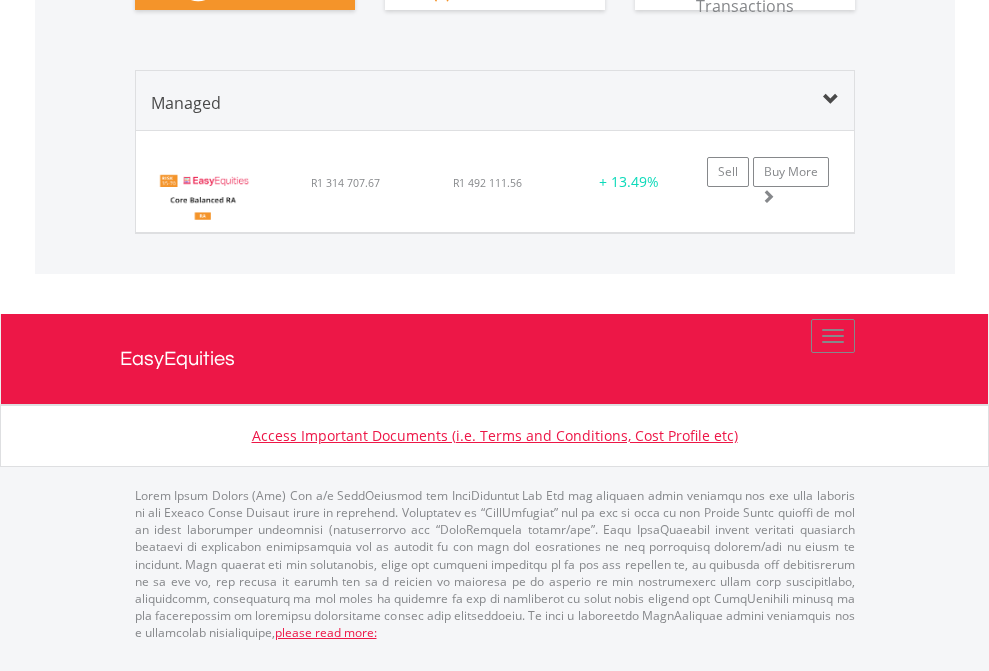 click on "EasyEquities EUR" at bounding box center (818, -900) 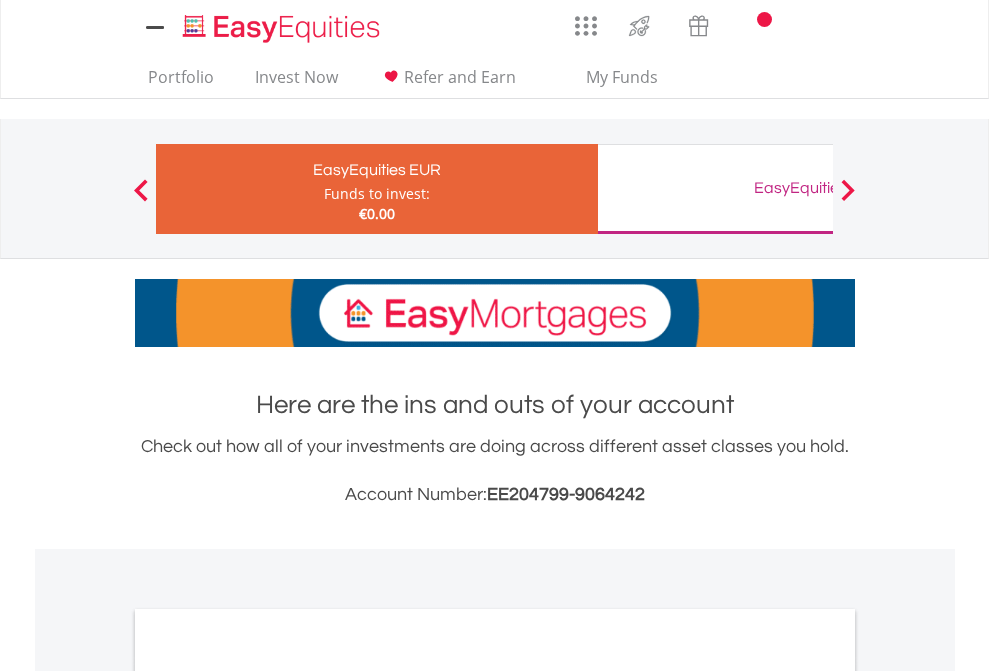 scroll, scrollTop: 1202, scrollLeft: 0, axis: vertical 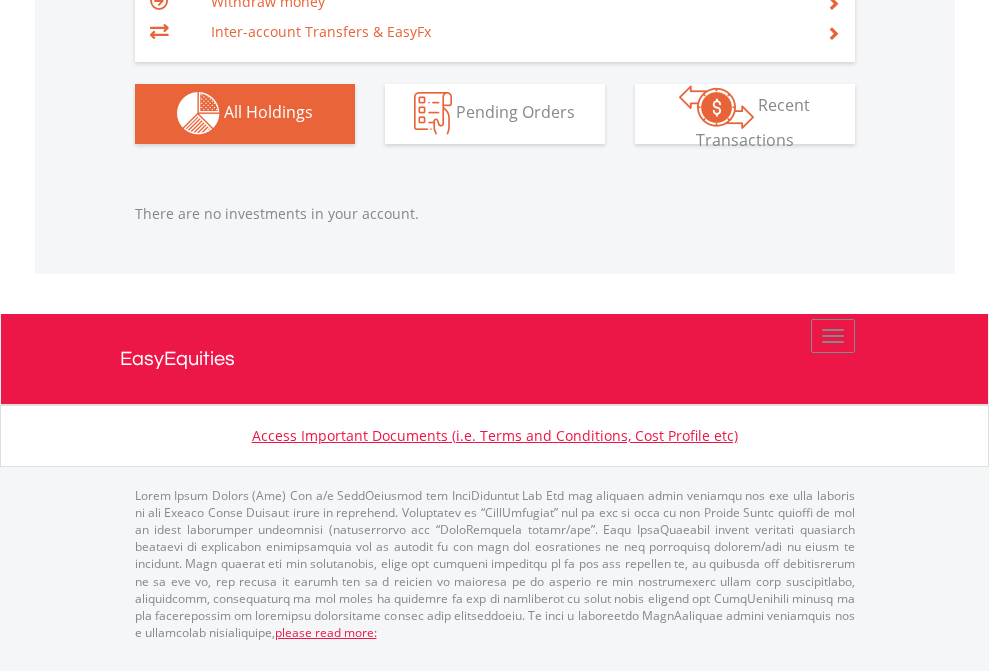 click on "EasyEquities GBP" at bounding box center (818, -1142) 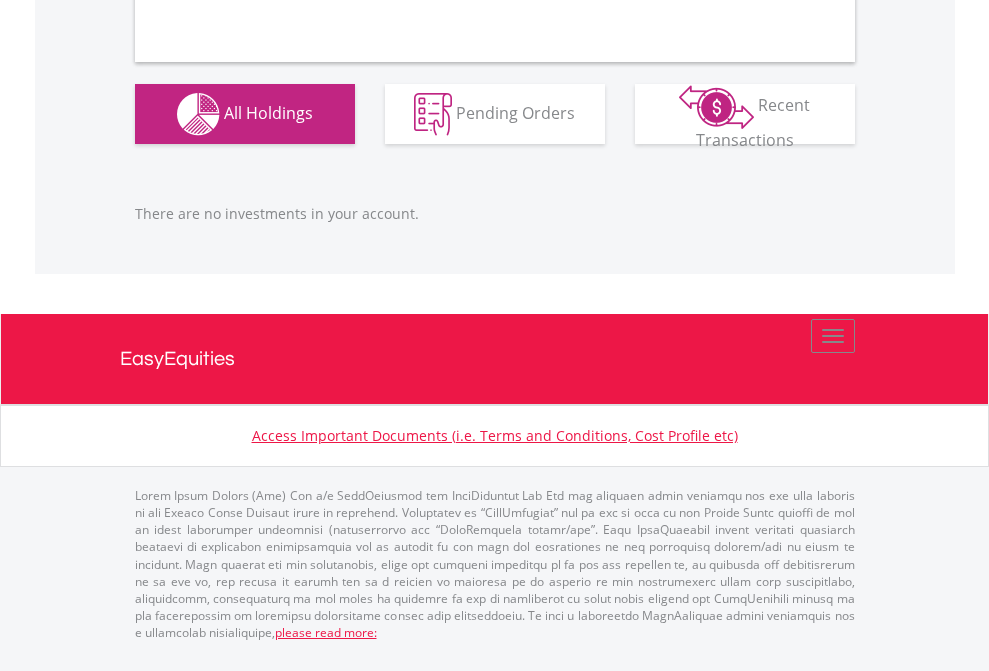 scroll, scrollTop: 1980, scrollLeft: 0, axis: vertical 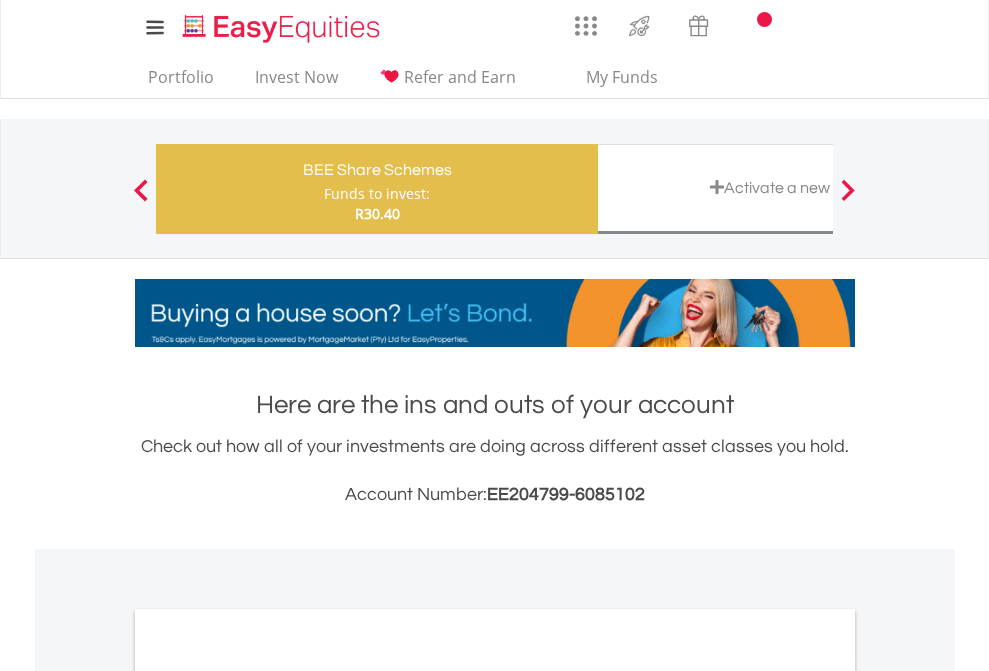click on "All Holdings" at bounding box center [268, 1096] 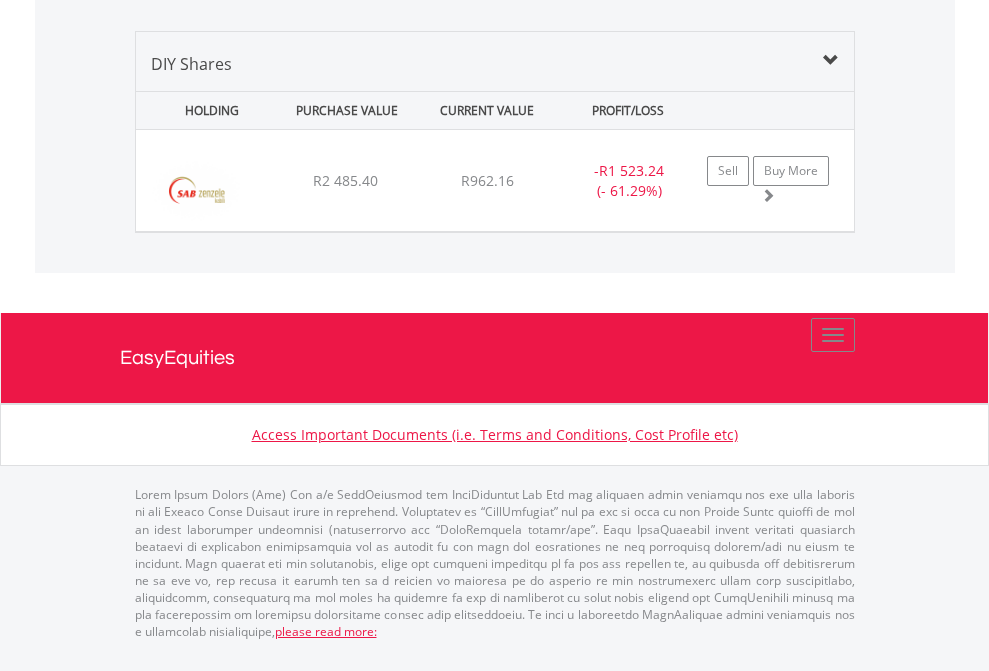 scroll, scrollTop: 2225, scrollLeft: 0, axis: vertical 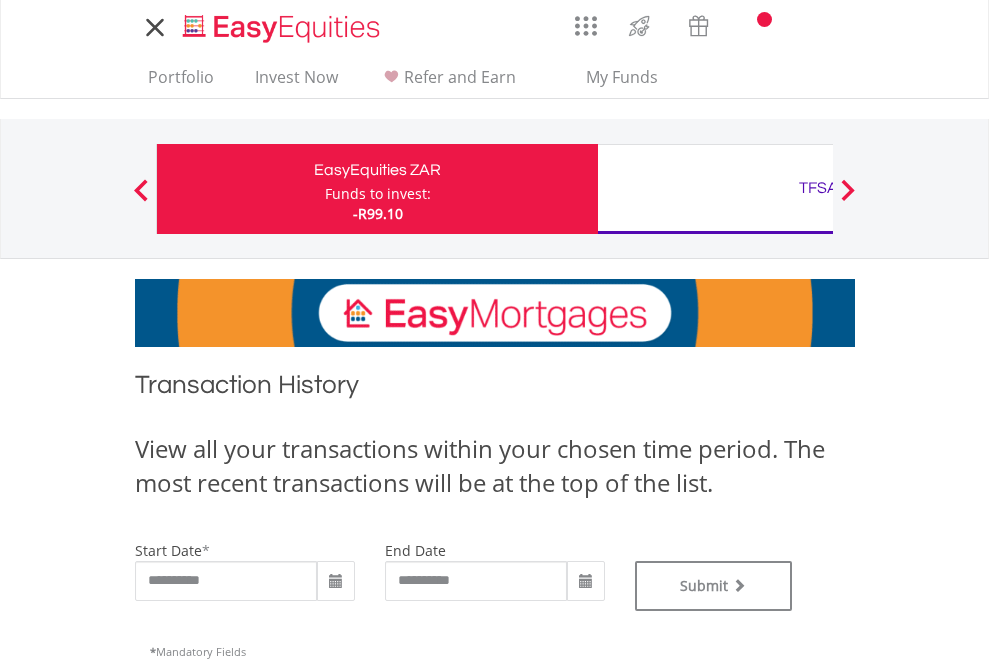 type on "**********" 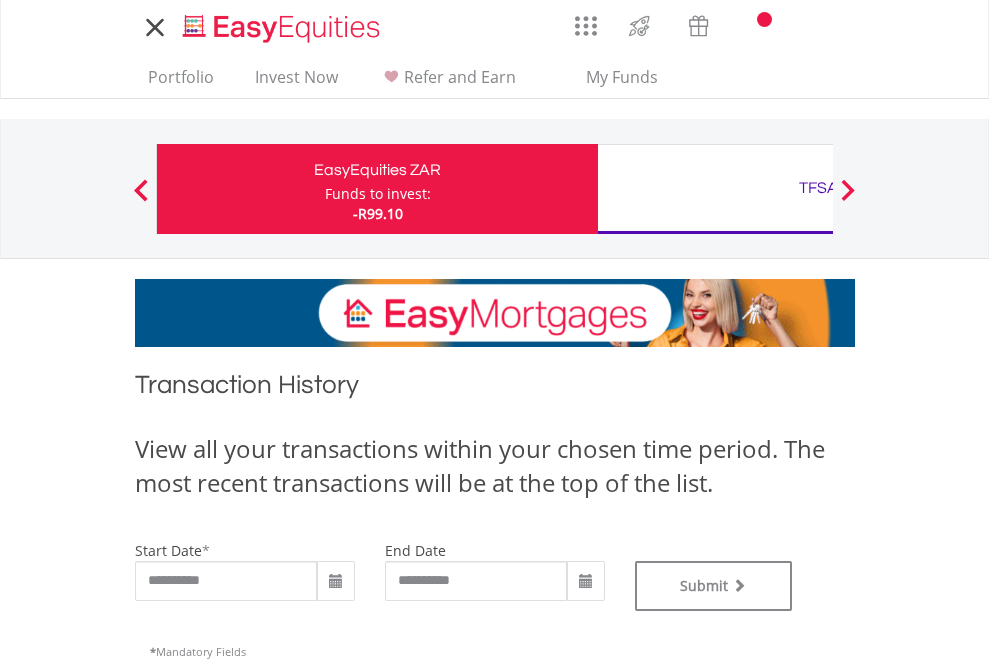 scroll, scrollTop: 0, scrollLeft: 0, axis: both 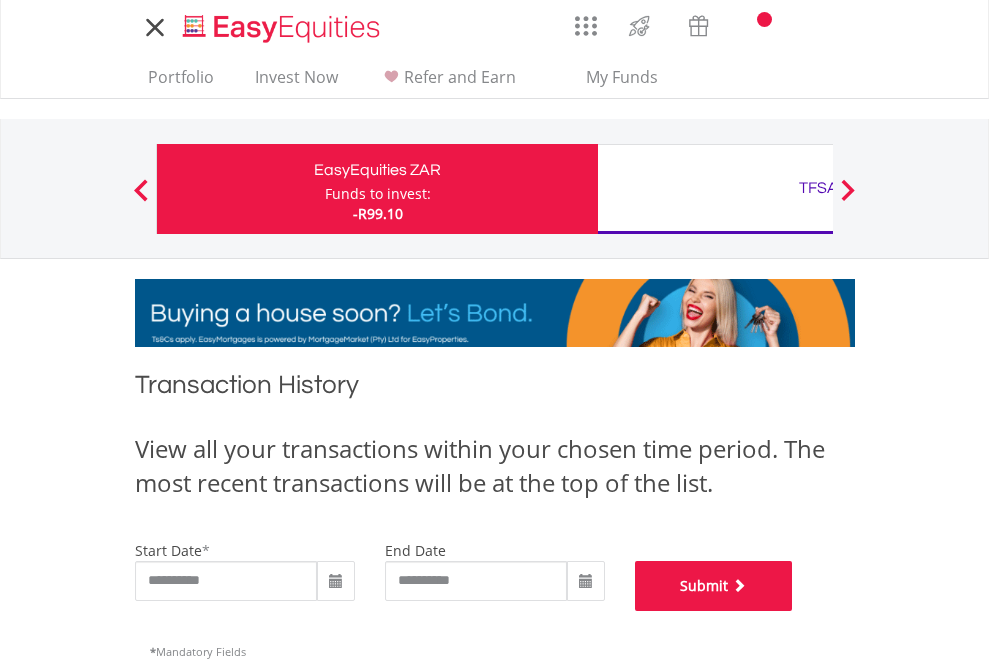 click on "Submit" at bounding box center [714, 586] 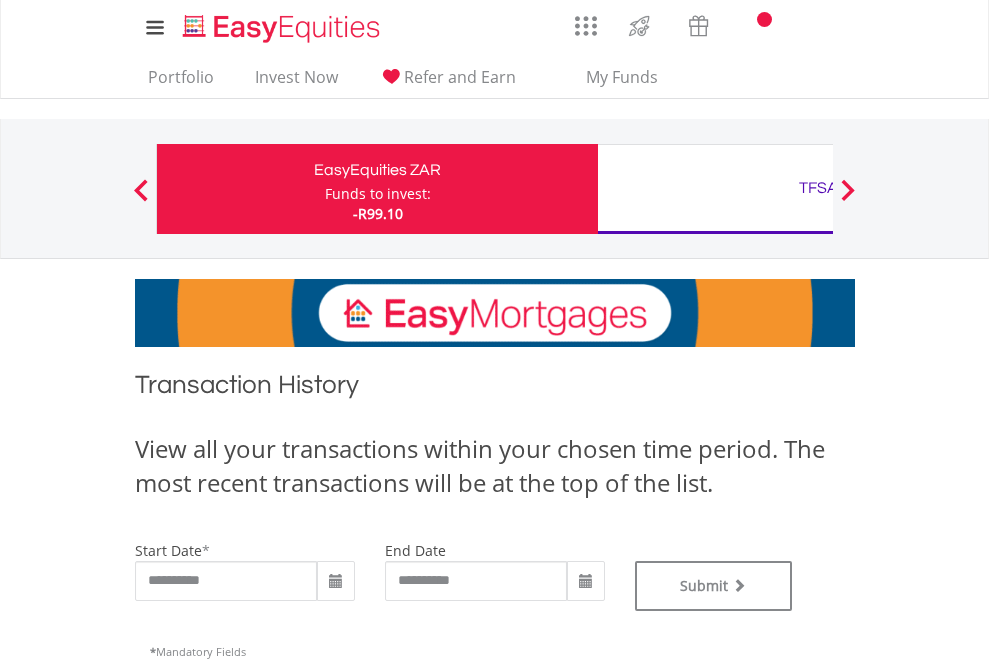 scroll, scrollTop: 0, scrollLeft: 0, axis: both 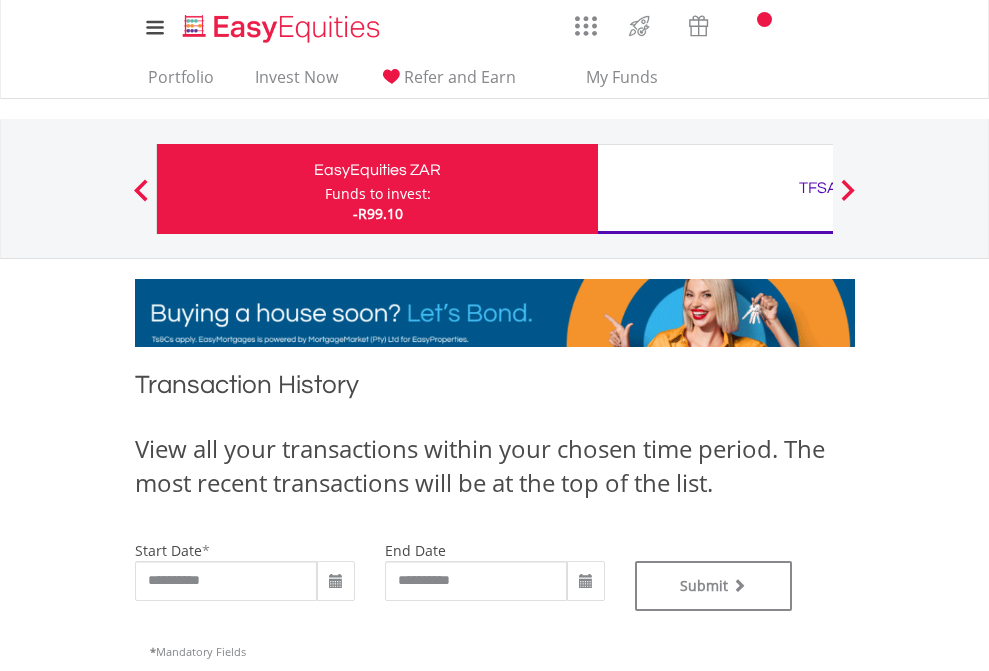 click on "TFSA" at bounding box center (818, 188) 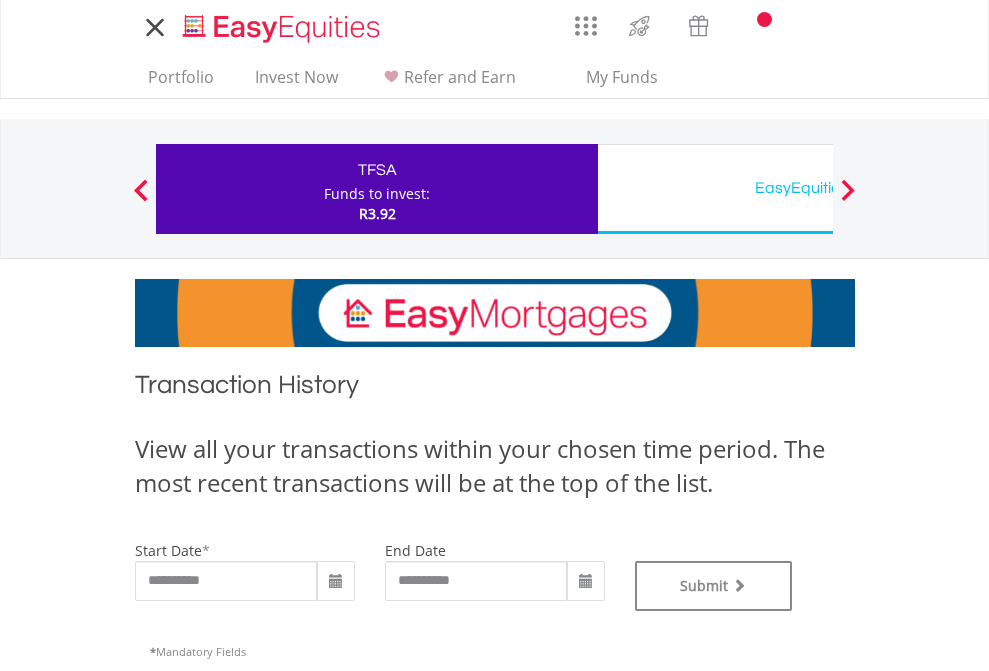 scroll, scrollTop: 0, scrollLeft: 0, axis: both 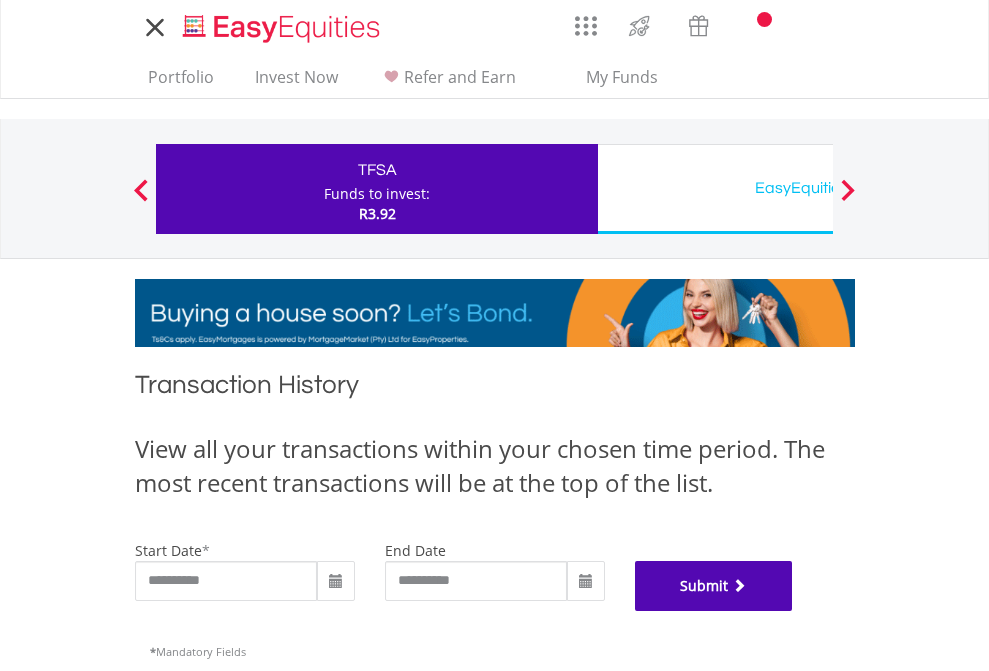 click on "Submit" at bounding box center [714, 586] 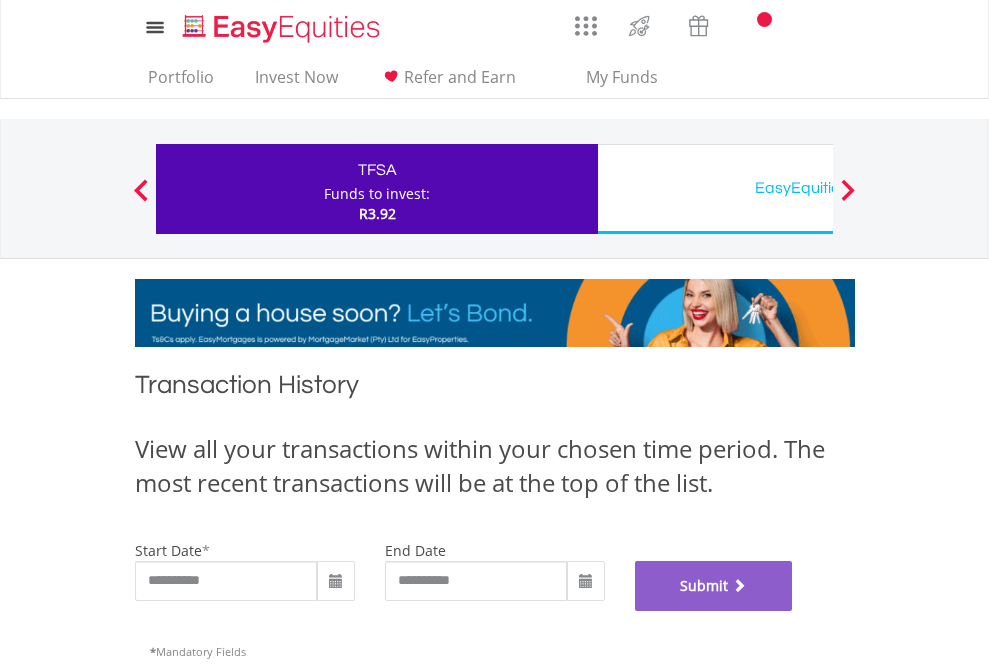 scroll, scrollTop: 811, scrollLeft: 0, axis: vertical 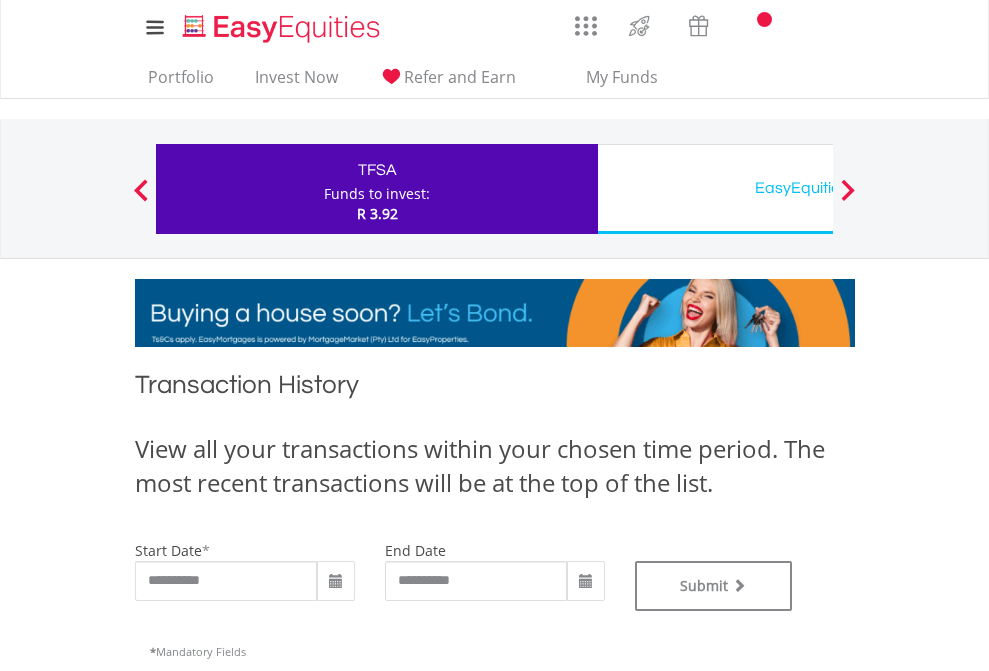 click on "EasyEquities USD" at bounding box center [818, 188] 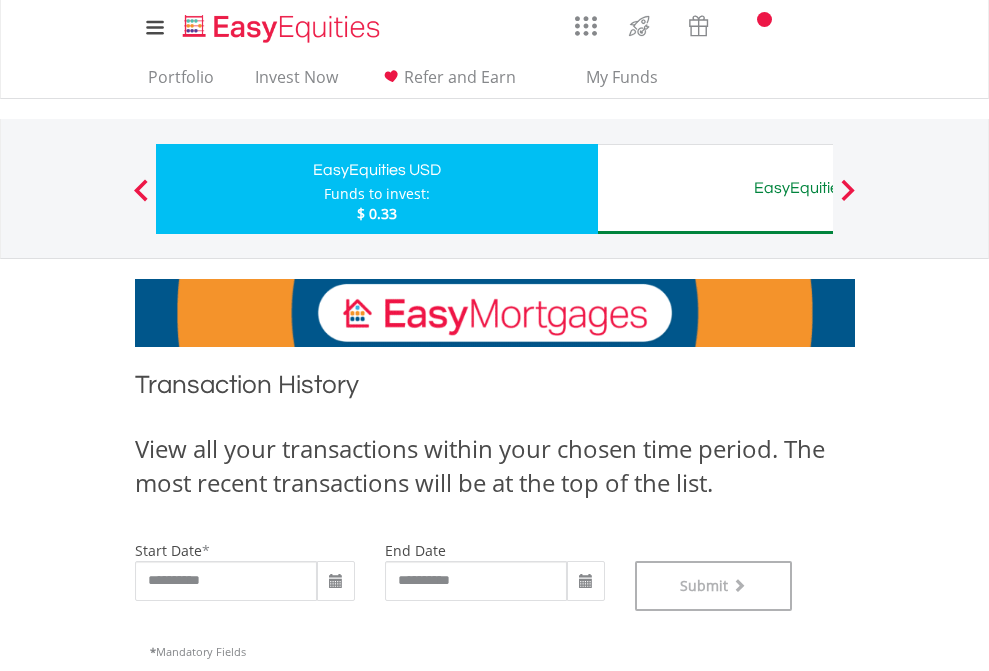 scroll, scrollTop: 811, scrollLeft: 0, axis: vertical 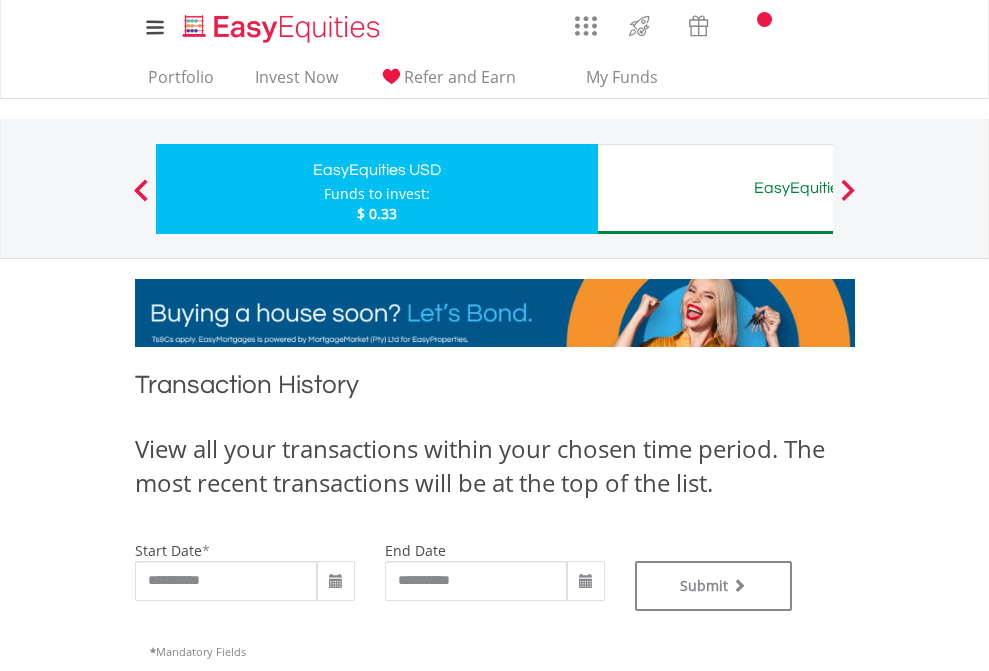 click on "EasyEquities AUD" at bounding box center [818, 188] 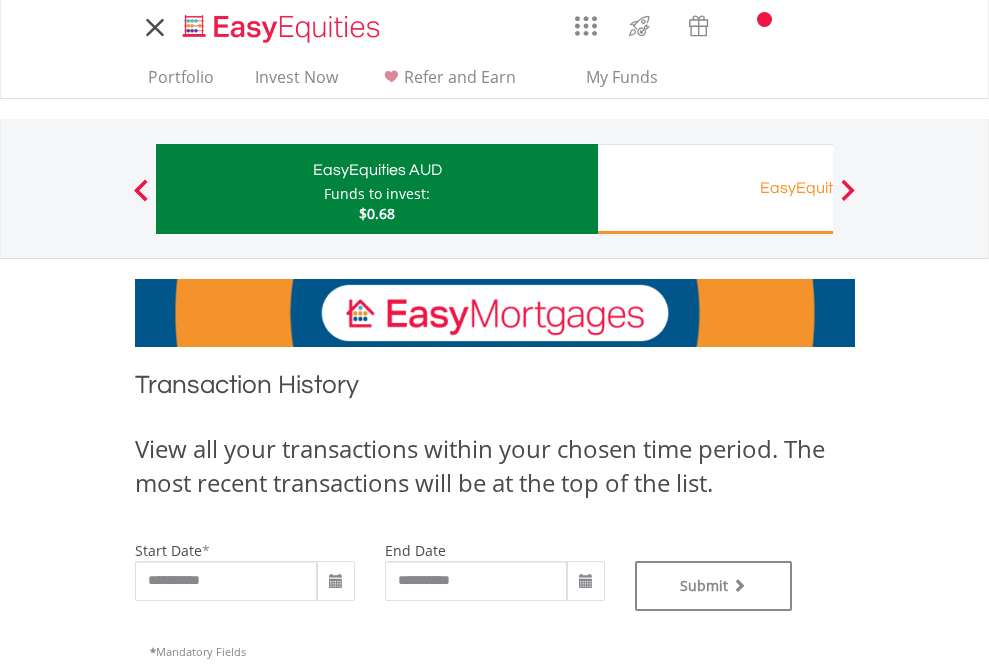 scroll, scrollTop: 0, scrollLeft: 0, axis: both 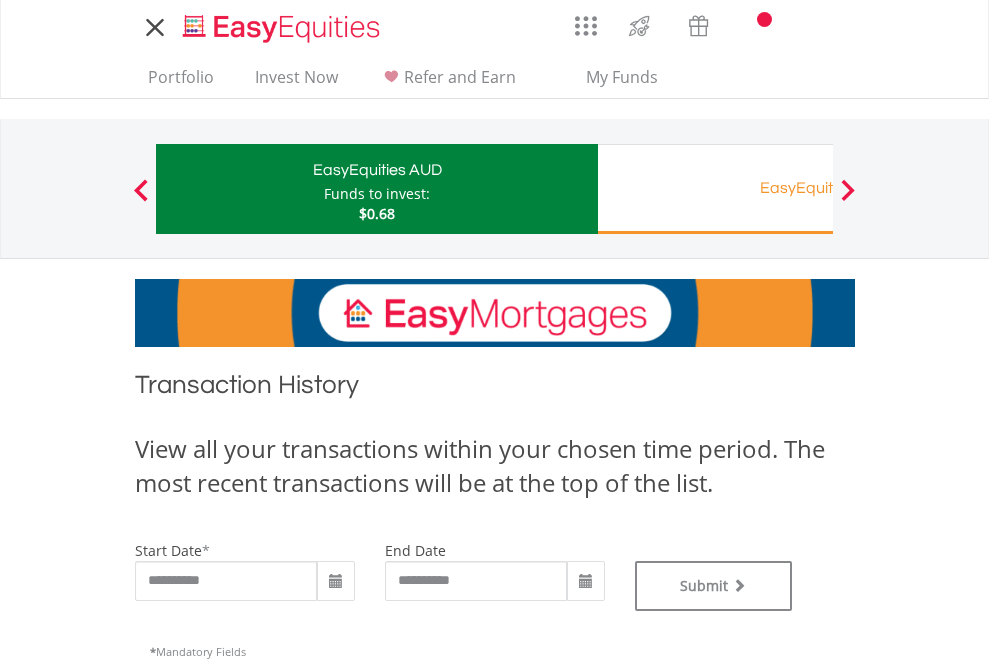 type on "**********" 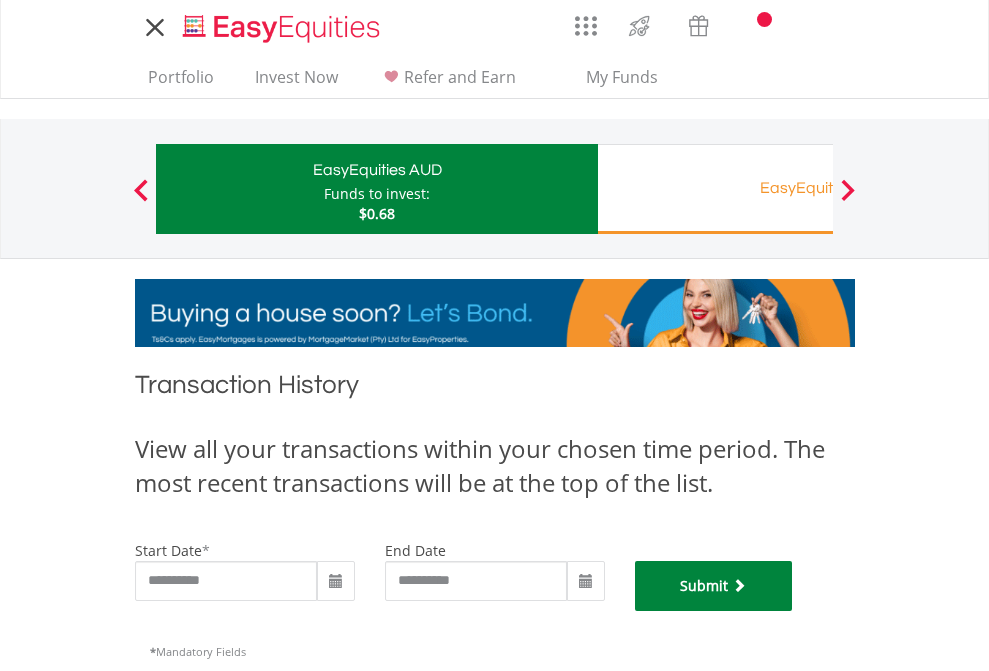 click on "Submit" at bounding box center (714, 586) 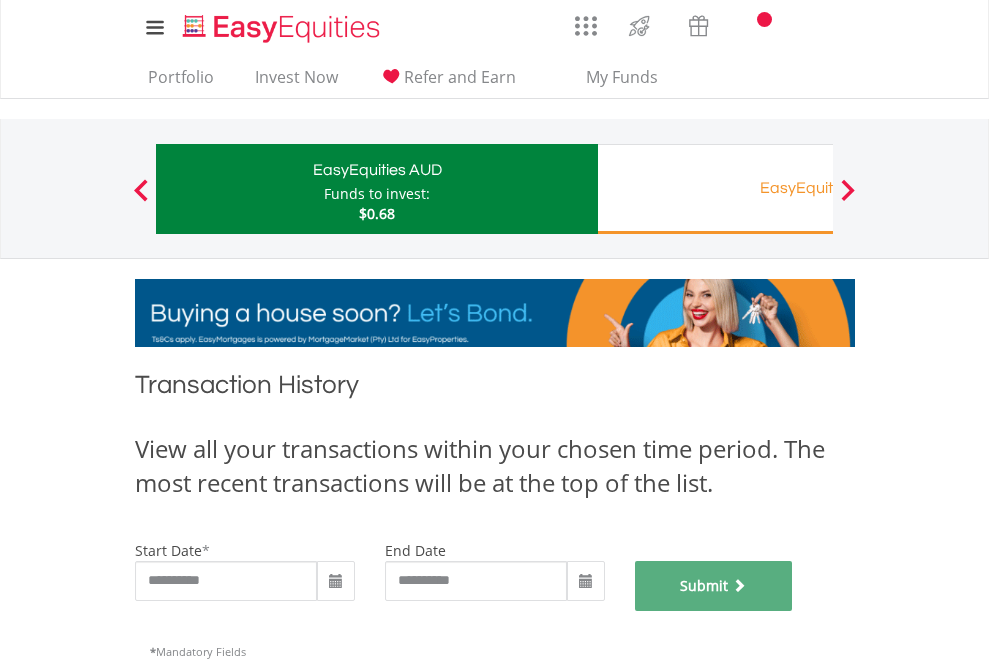 scroll, scrollTop: 811, scrollLeft: 0, axis: vertical 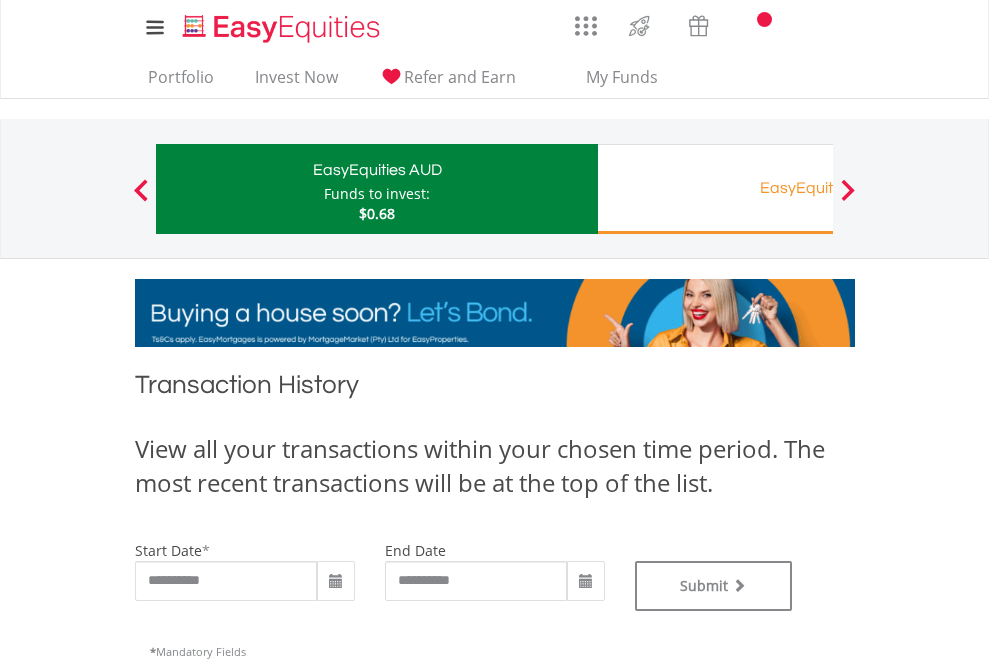 click on "EasyEquities RA" at bounding box center [818, 188] 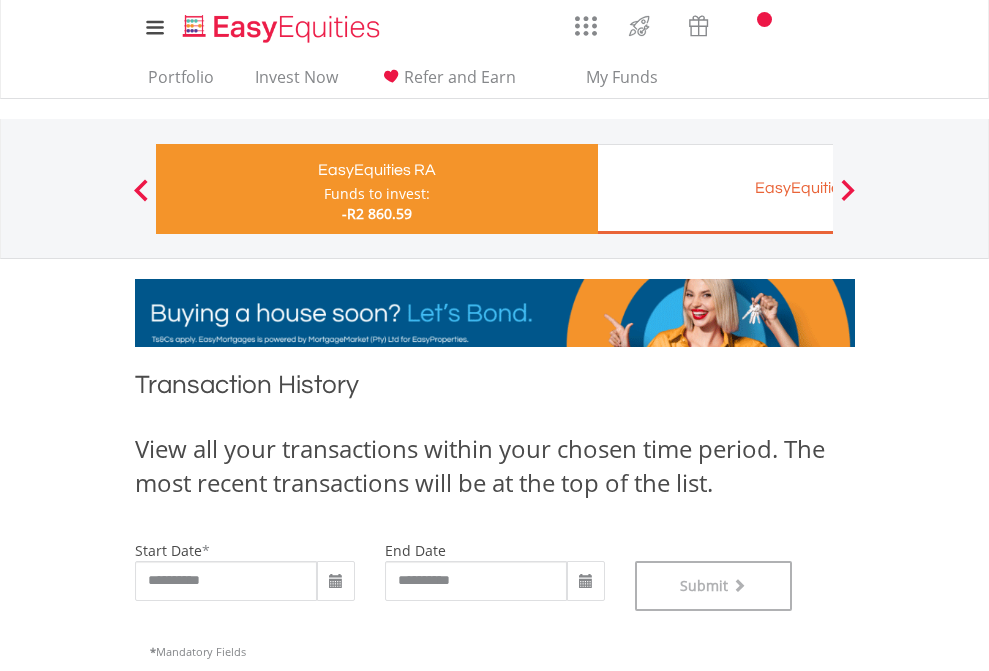 scroll, scrollTop: 811, scrollLeft: 0, axis: vertical 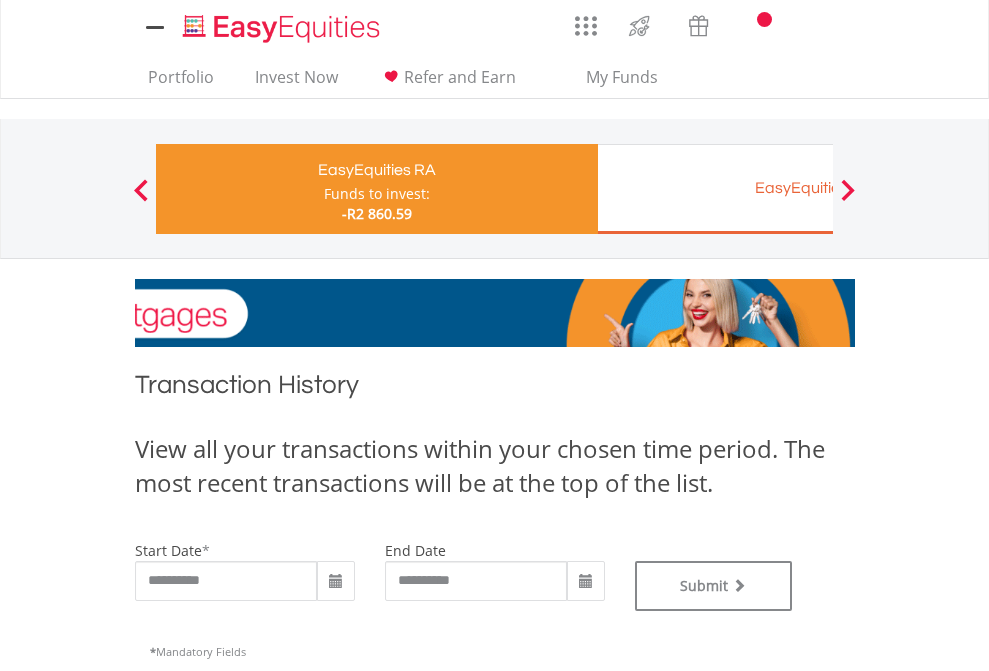 click on "EasyEquities EUR" at bounding box center [818, 188] 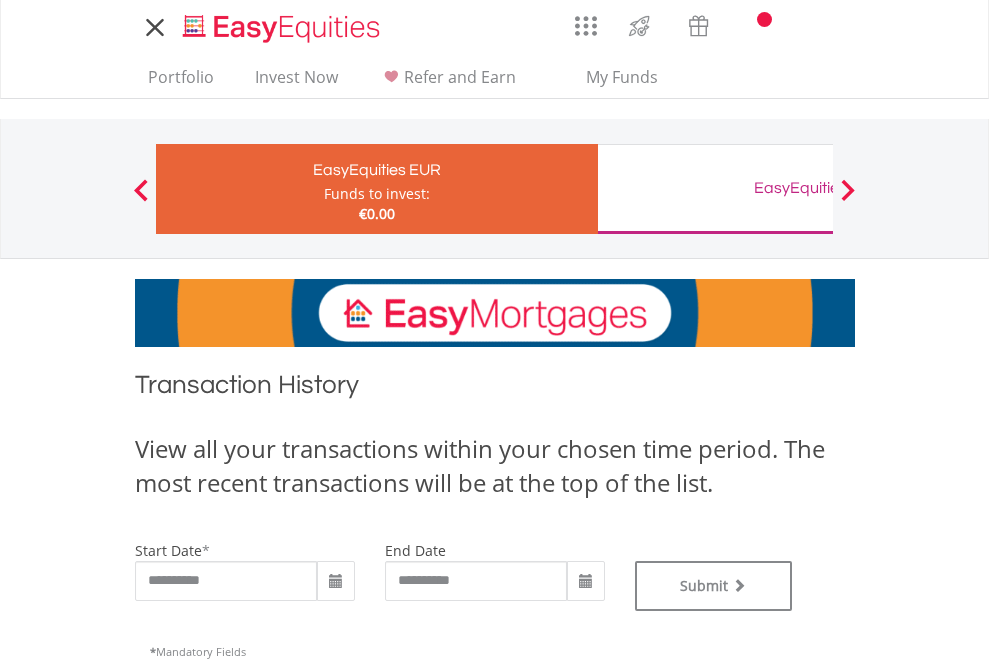 scroll, scrollTop: 0, scrollLeft: 0, axis: both 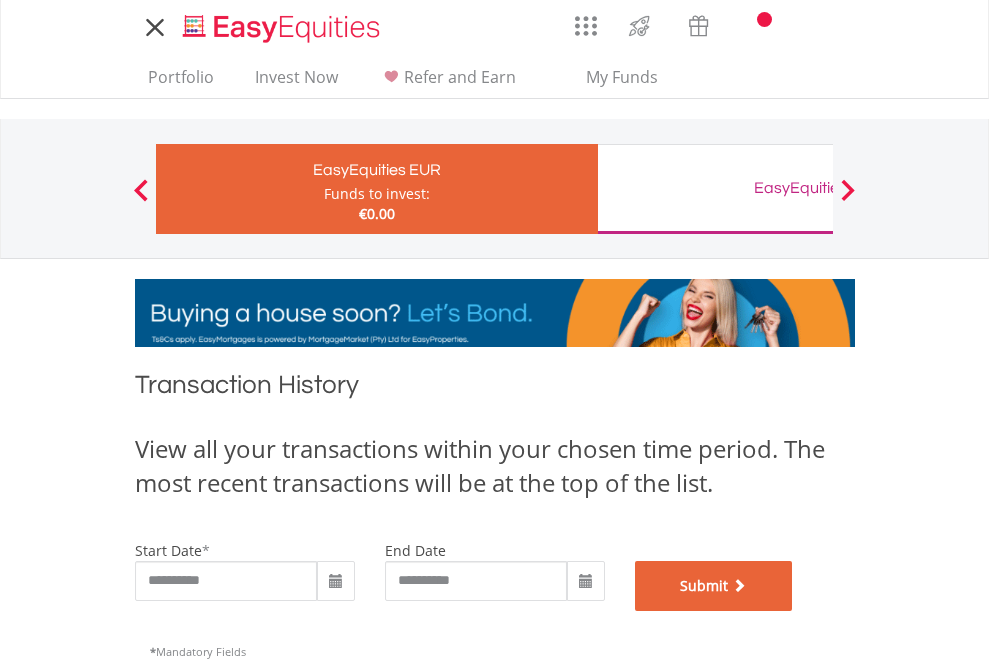click on "Submit" at bounding box center [714, 586] 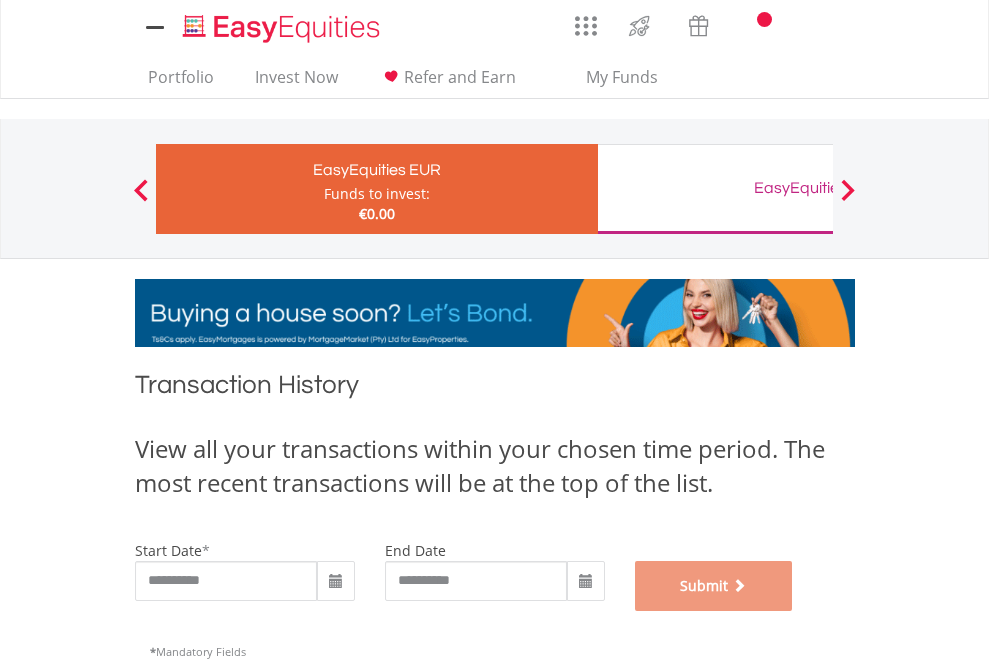 scroll, scrollTop: 811, scrollLeft: 0, axis: vertical 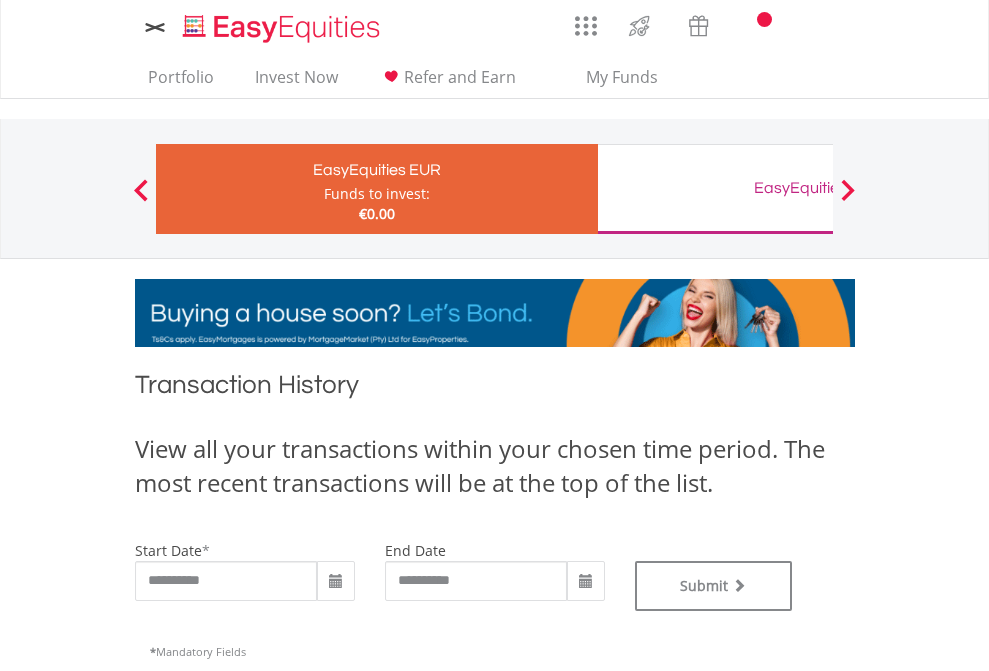 click on "EasyEquities GBP" at bounding box center (818, 188) 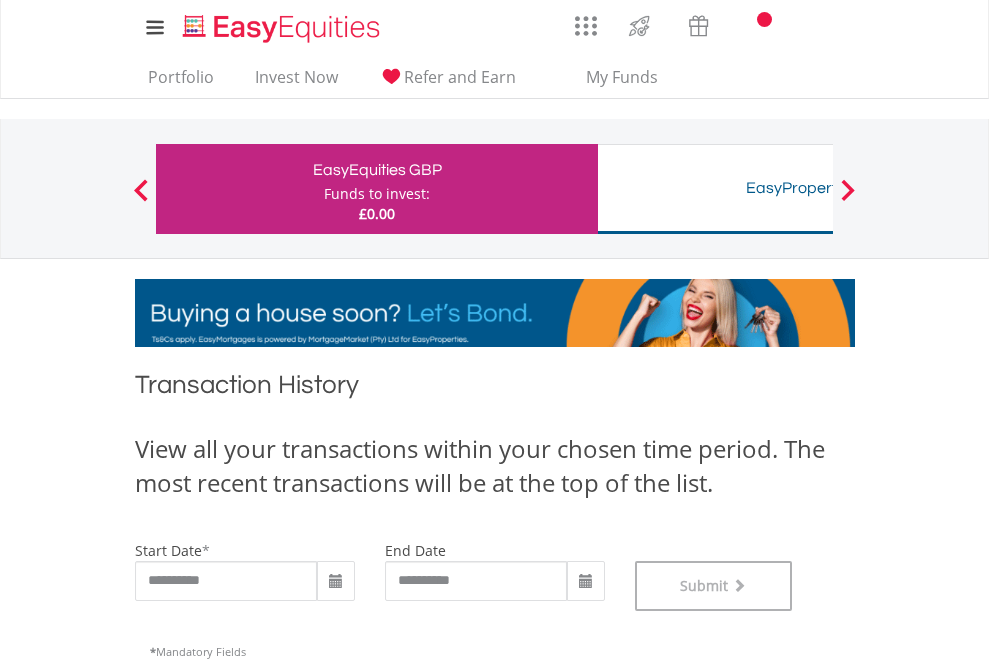 scroll, scrollTop: 811, scrollLeft: 0, axis: vertical 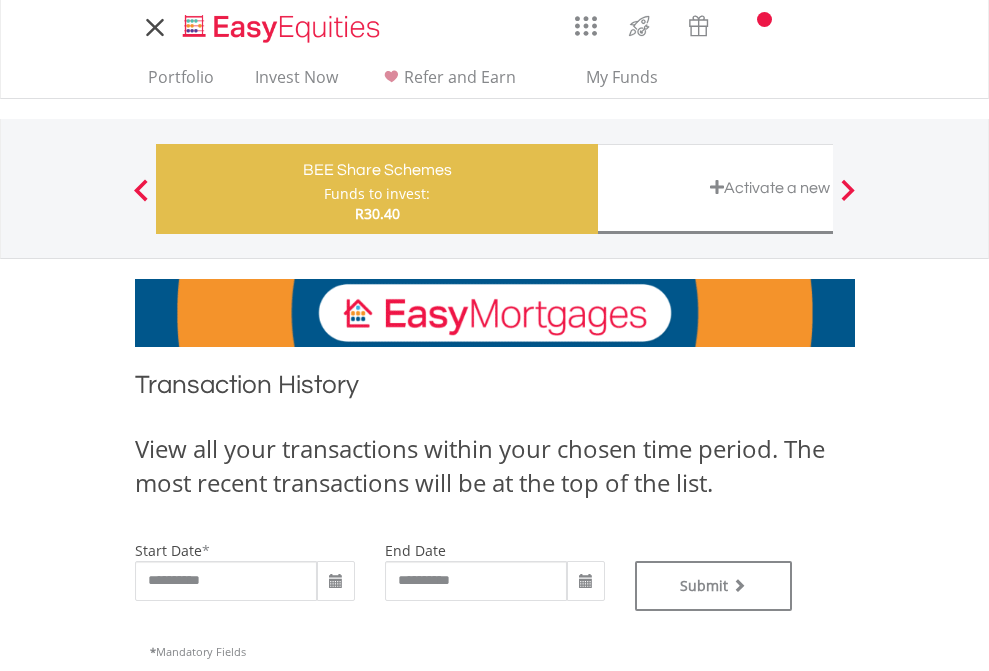 type on "**********" 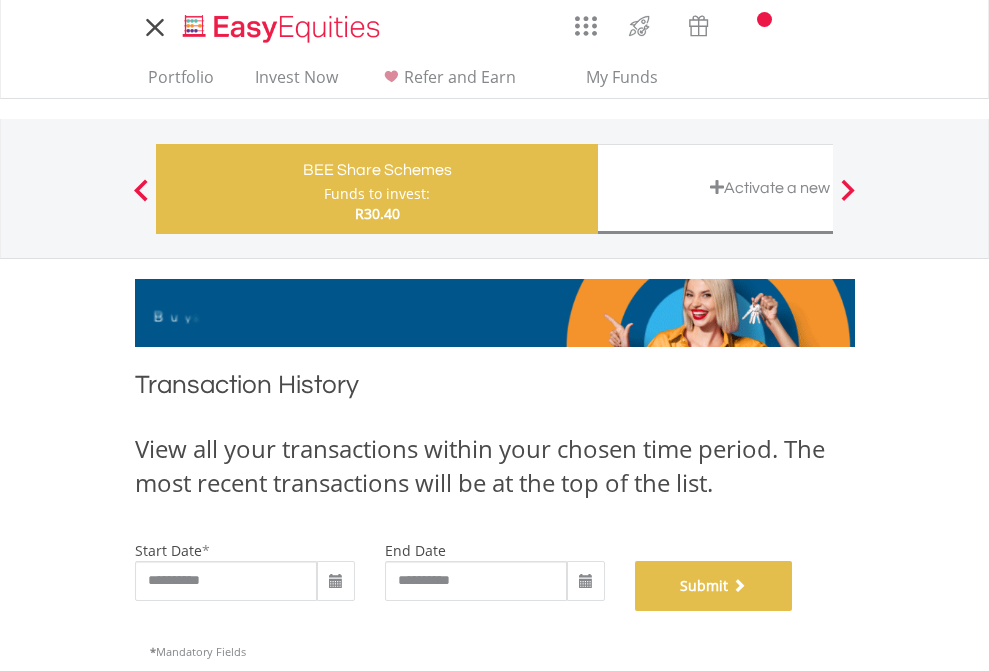 click on "Submit" at bounding box center [714, 586] 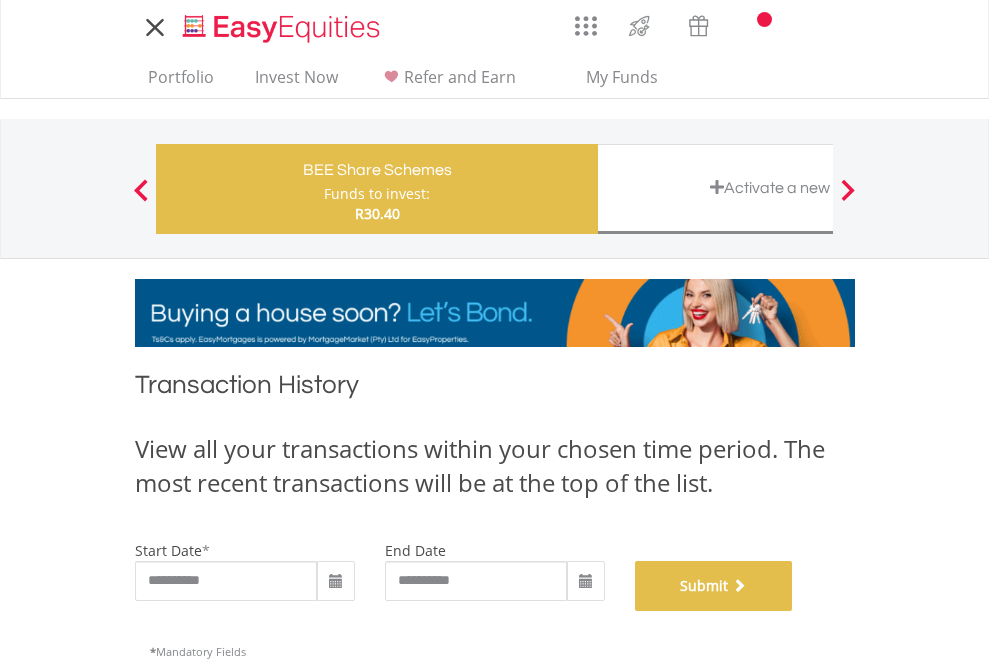 scroll, scrollTop: 811, scrollLeft: 0, axis: vertical 